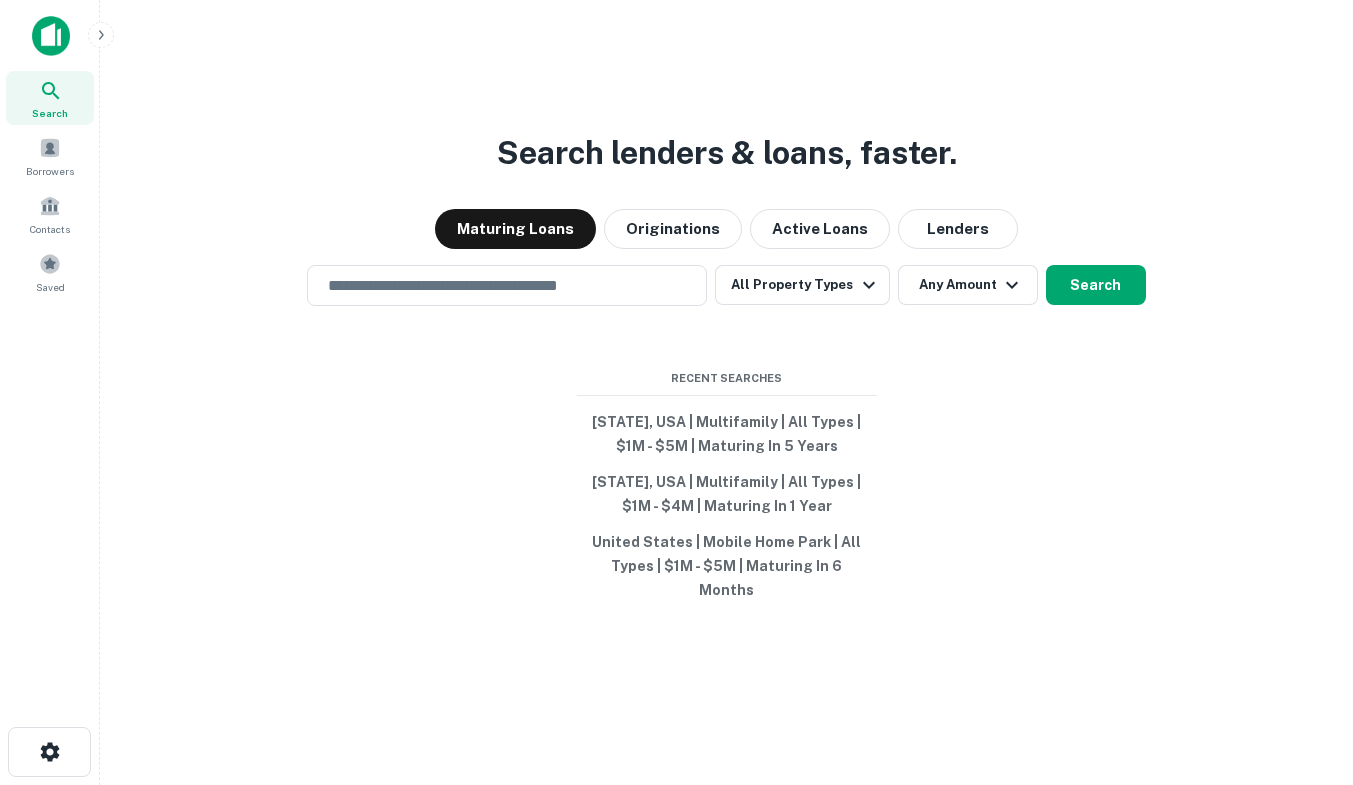 scroll, scrollTop: 0, scrollLeft: 0, axis: both 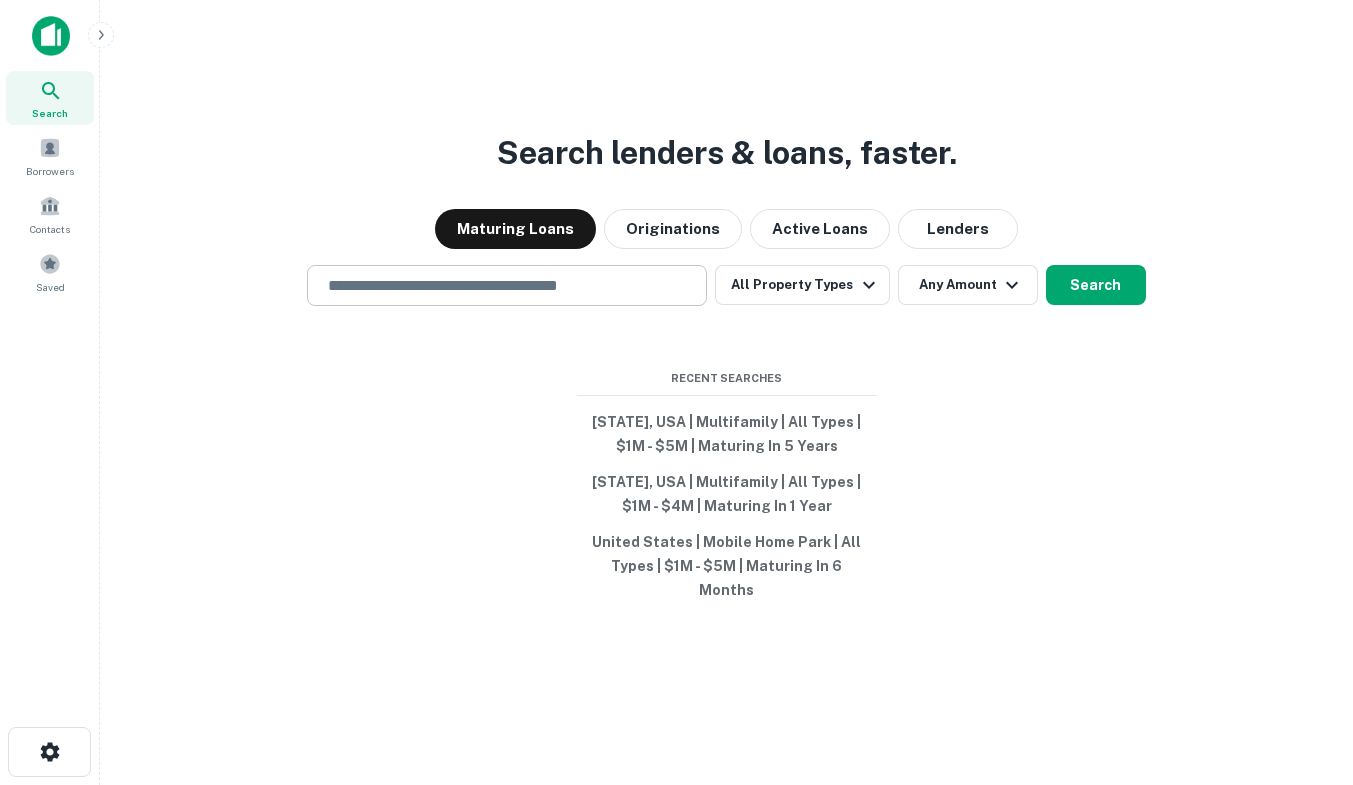 click at bounding box center [507, 285] 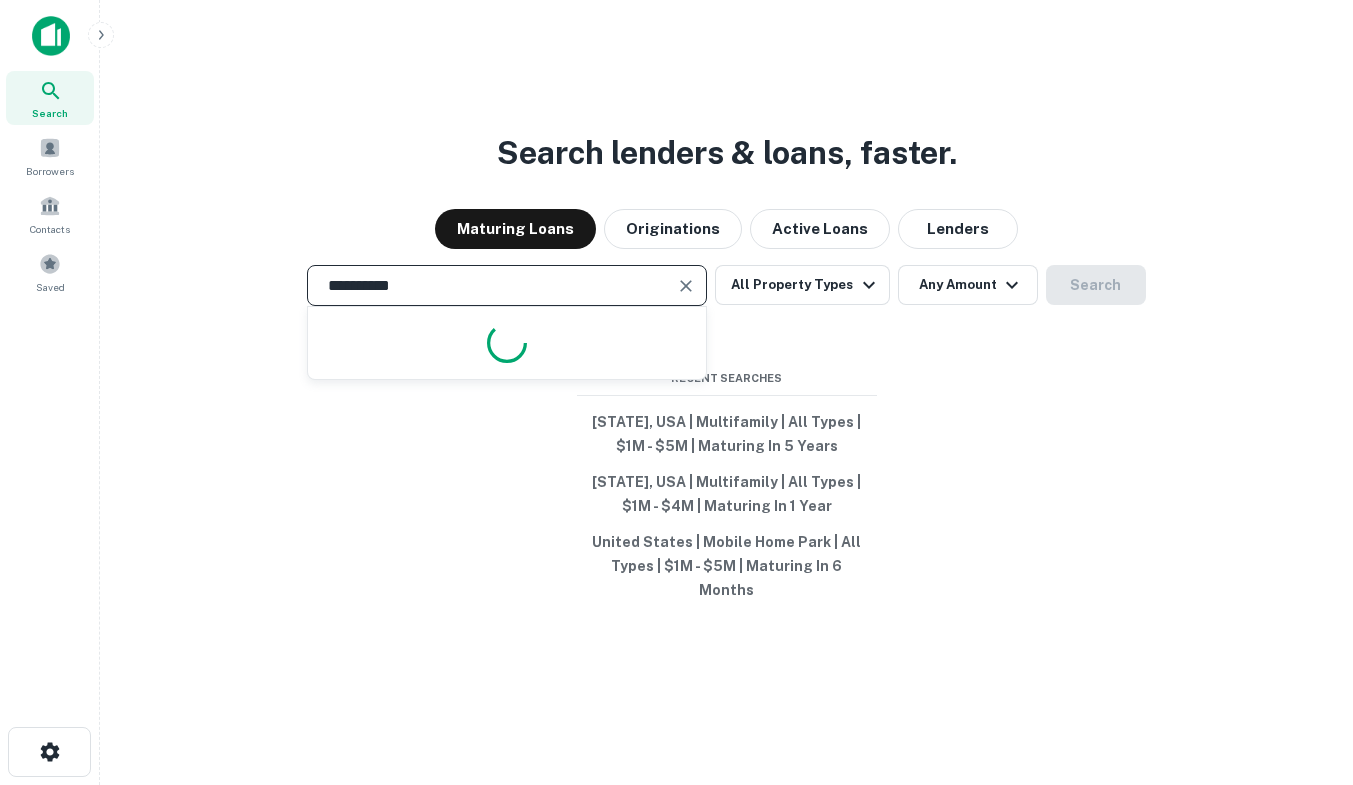 type on "**********" 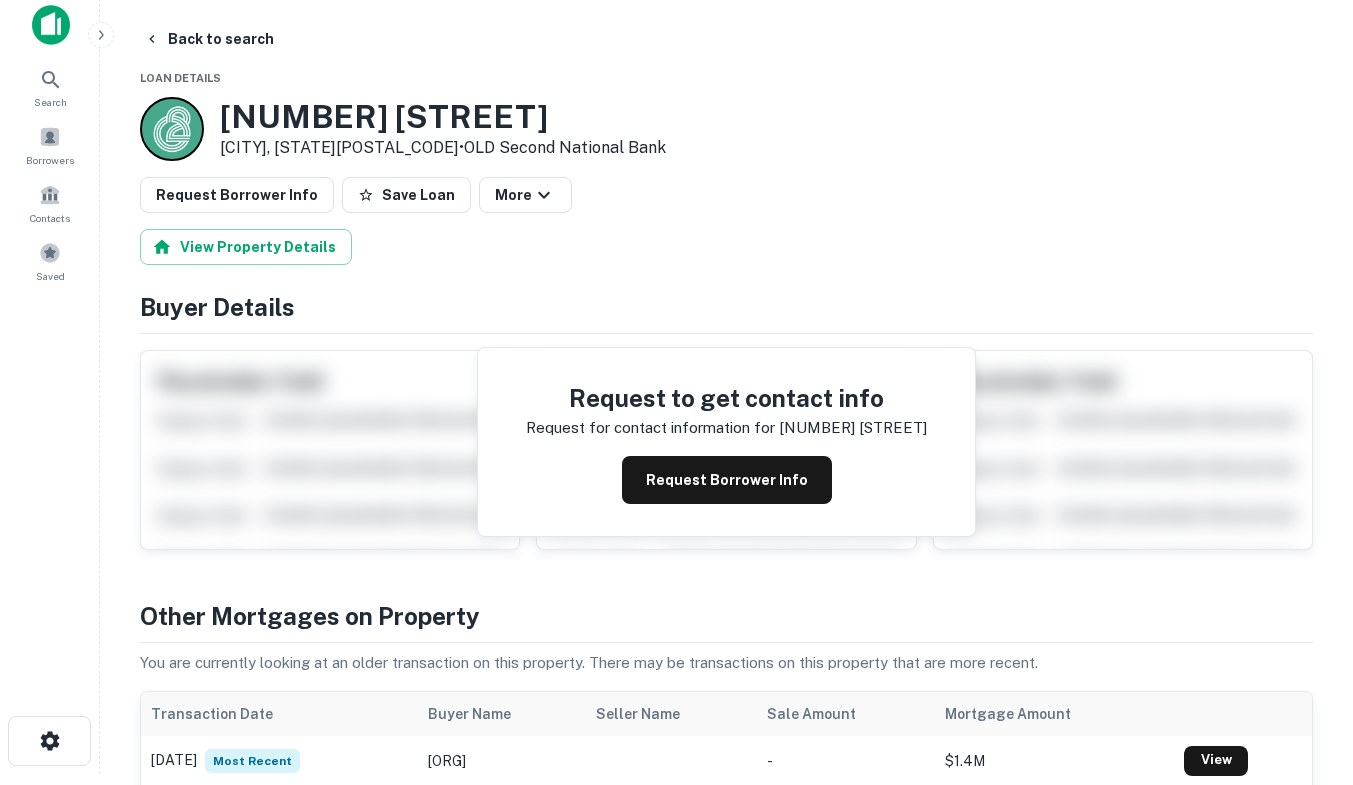 scroll, scrollTop: 13, scrollLeft: 0, axis: vertical 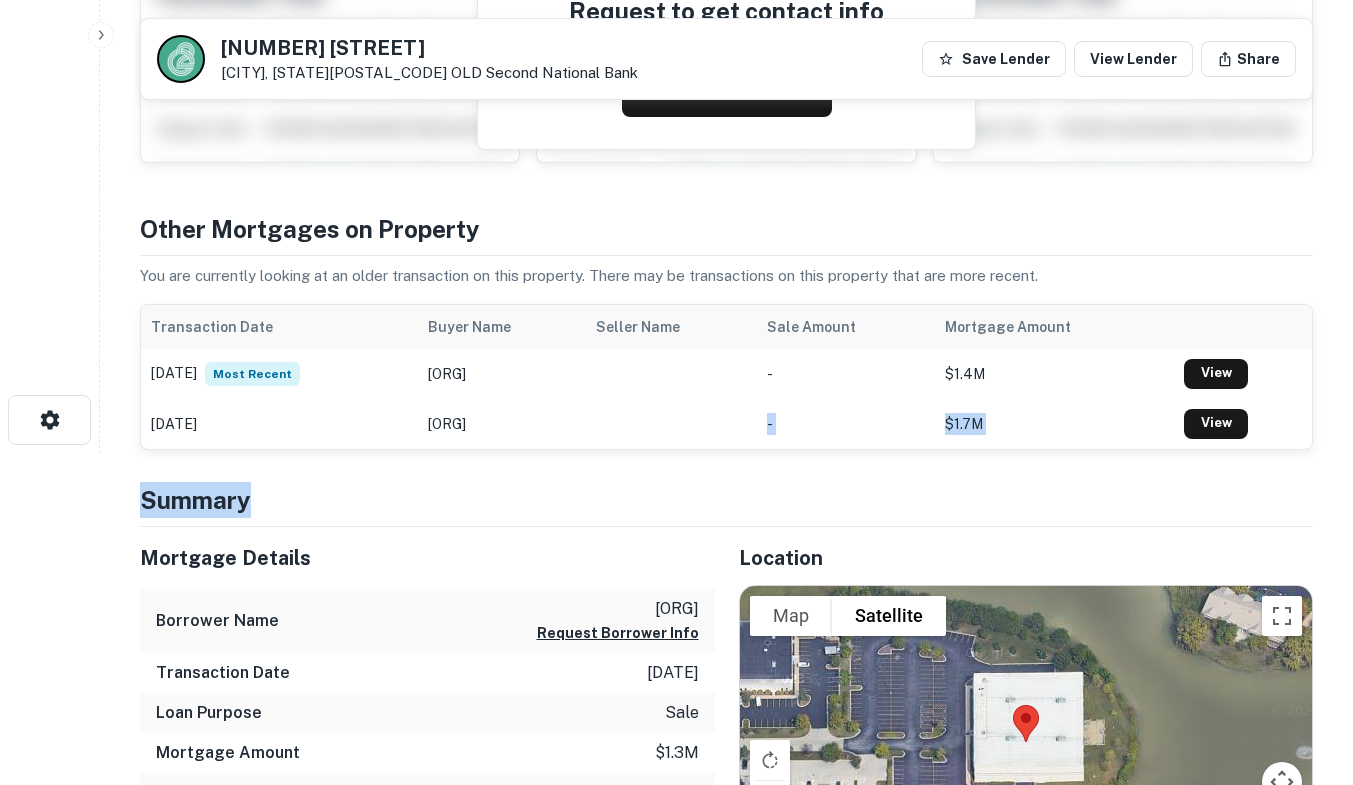 drag, startPoint x: 805, startPoint y: 425, endPoint x: 790, endPoint y: 467, distance: 44.598206 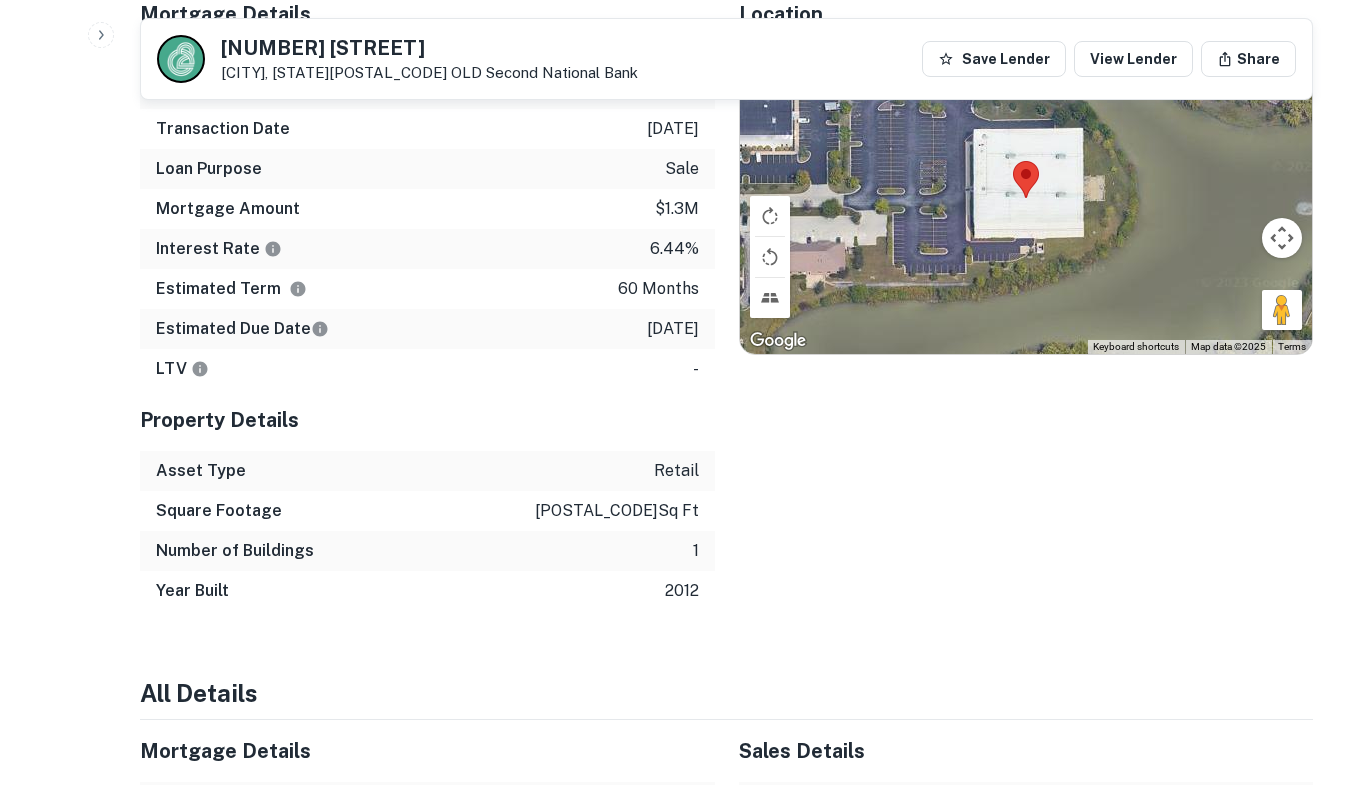 scroll, scrollTop: 757, scrollLeft: 0, axis: vertical 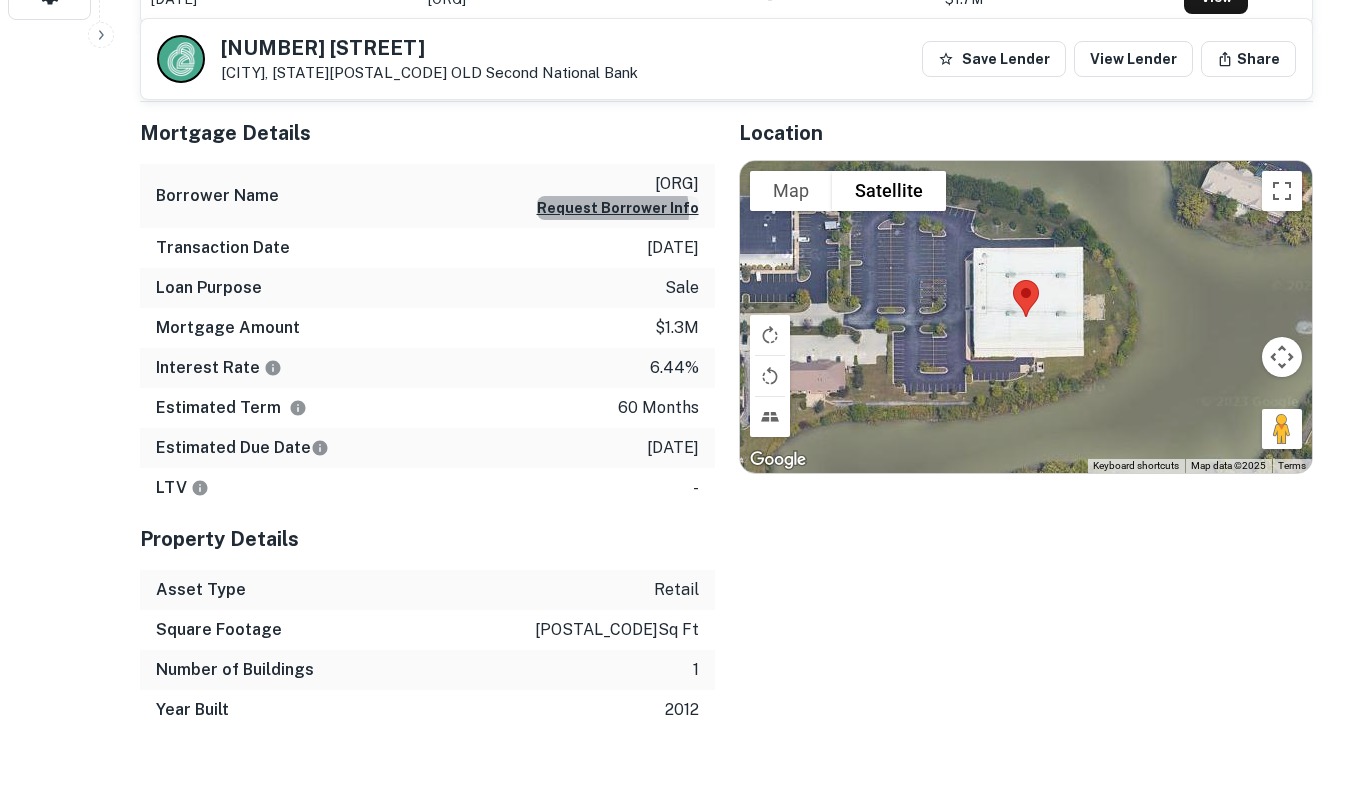 click on "Request Borrower Info" at bounding box center (618, 208) 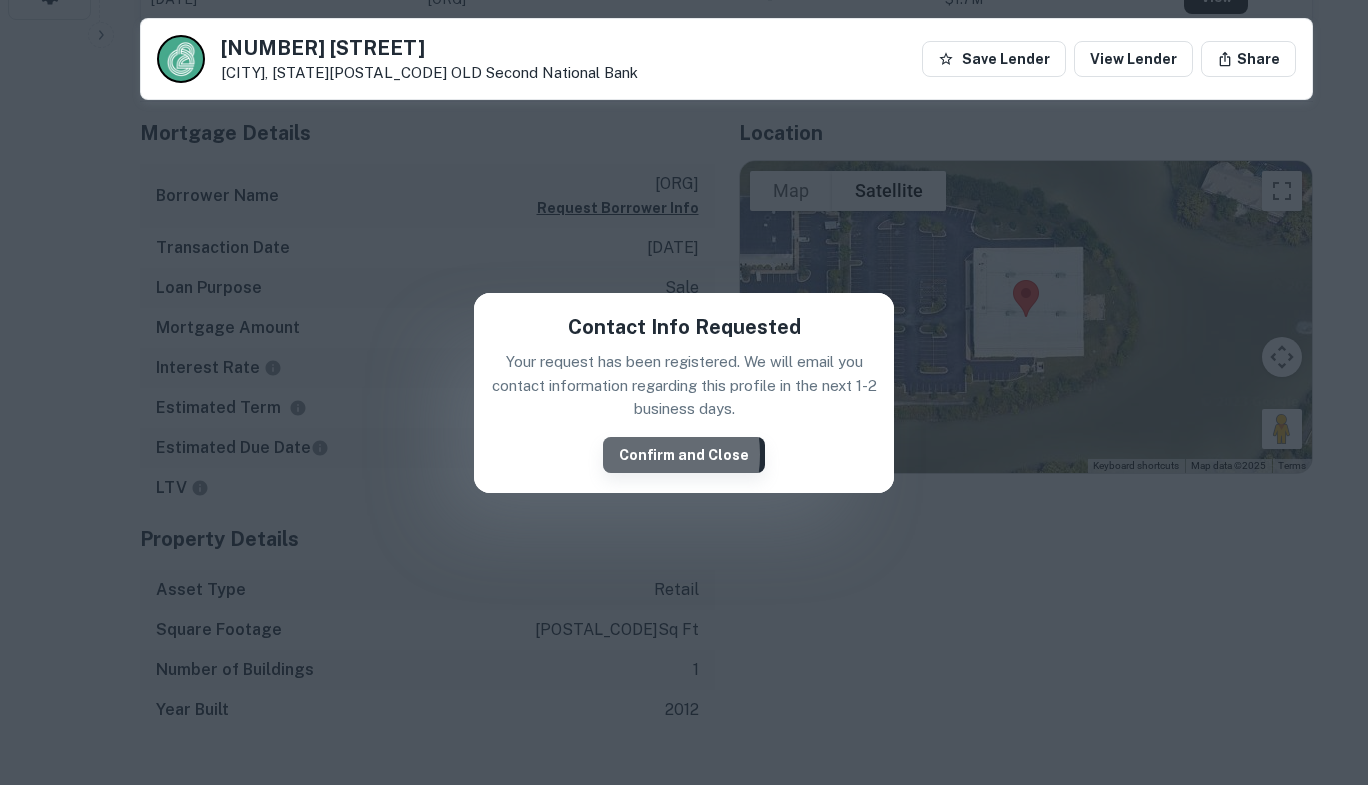 click on "Confirm and Close" at bounding box center [684, 455] 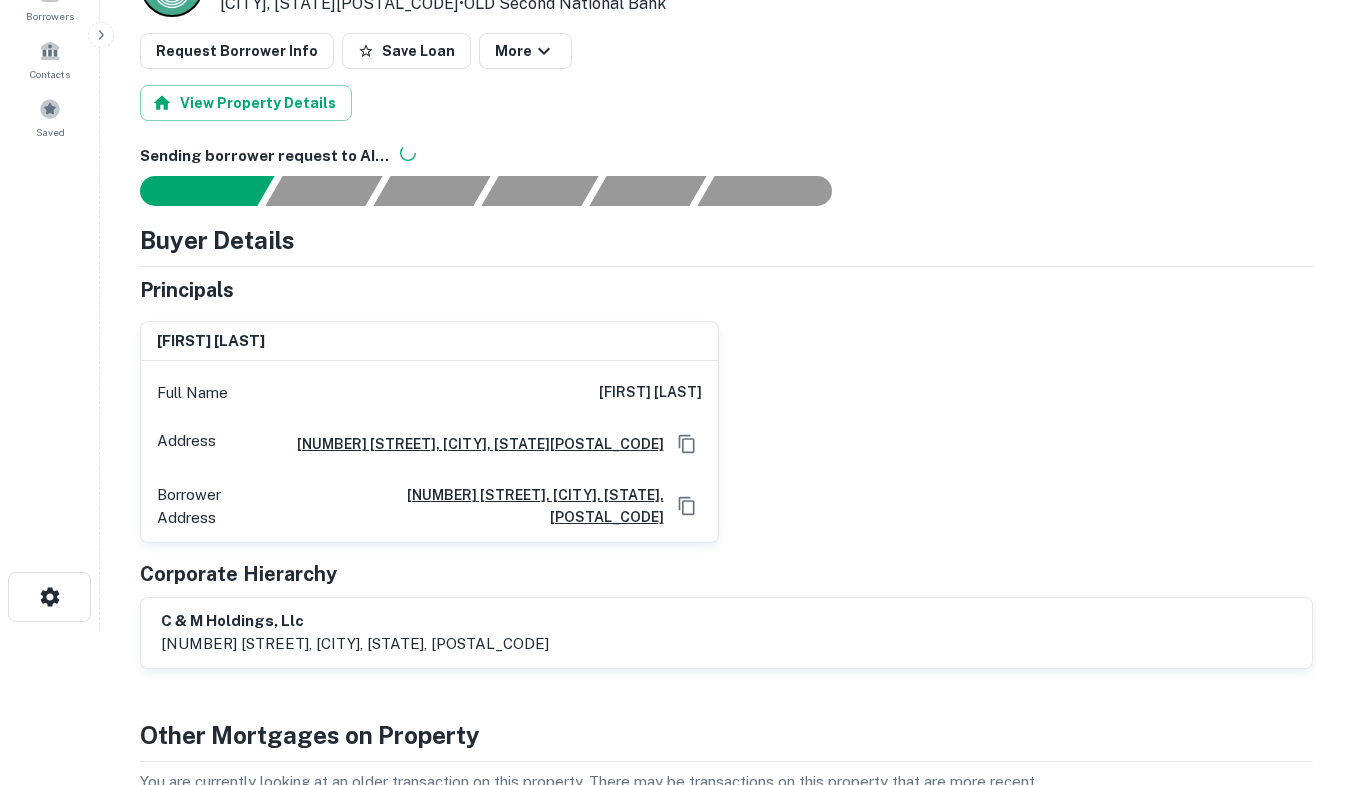 scroll, scrollTop: 157, scrollLeft: 0, axis: vertical 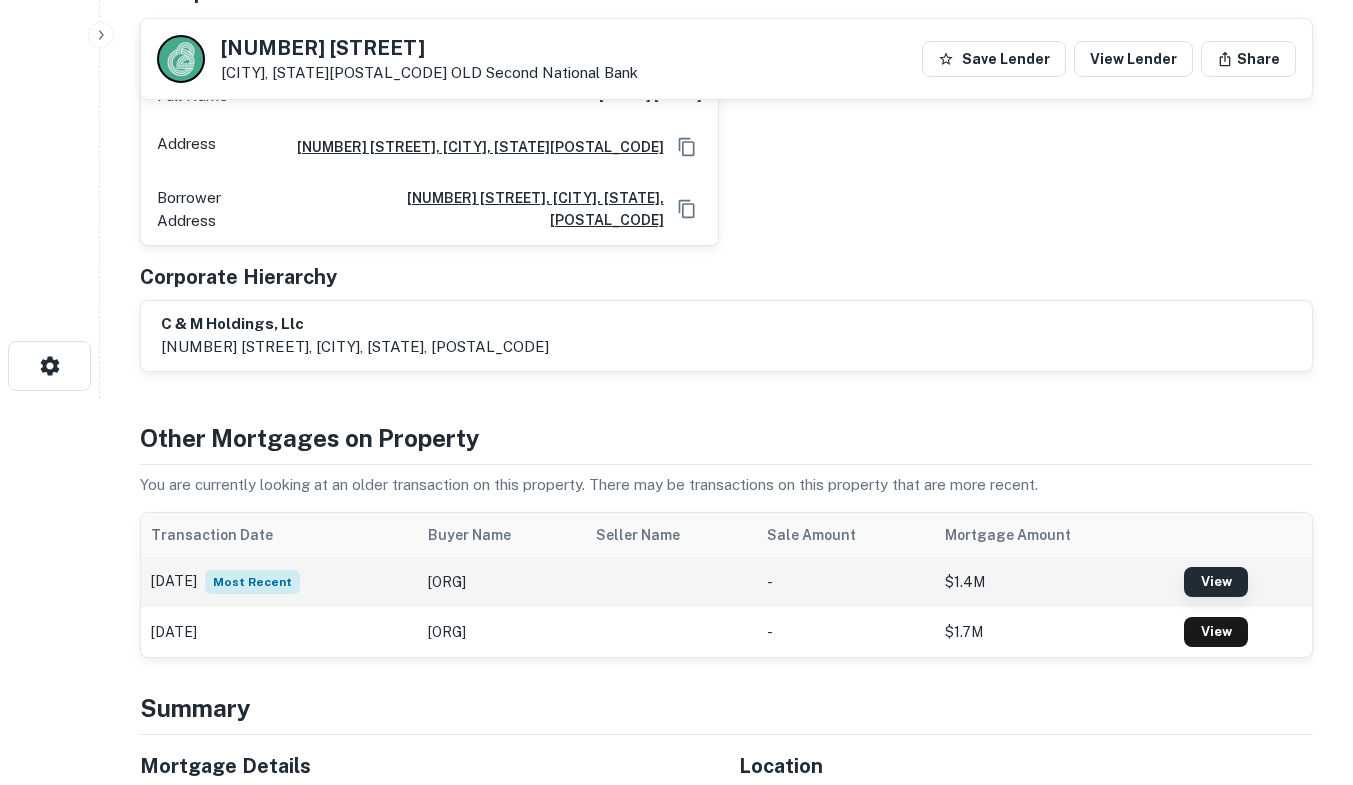 click on "View" at bounding box center [1216, 582] 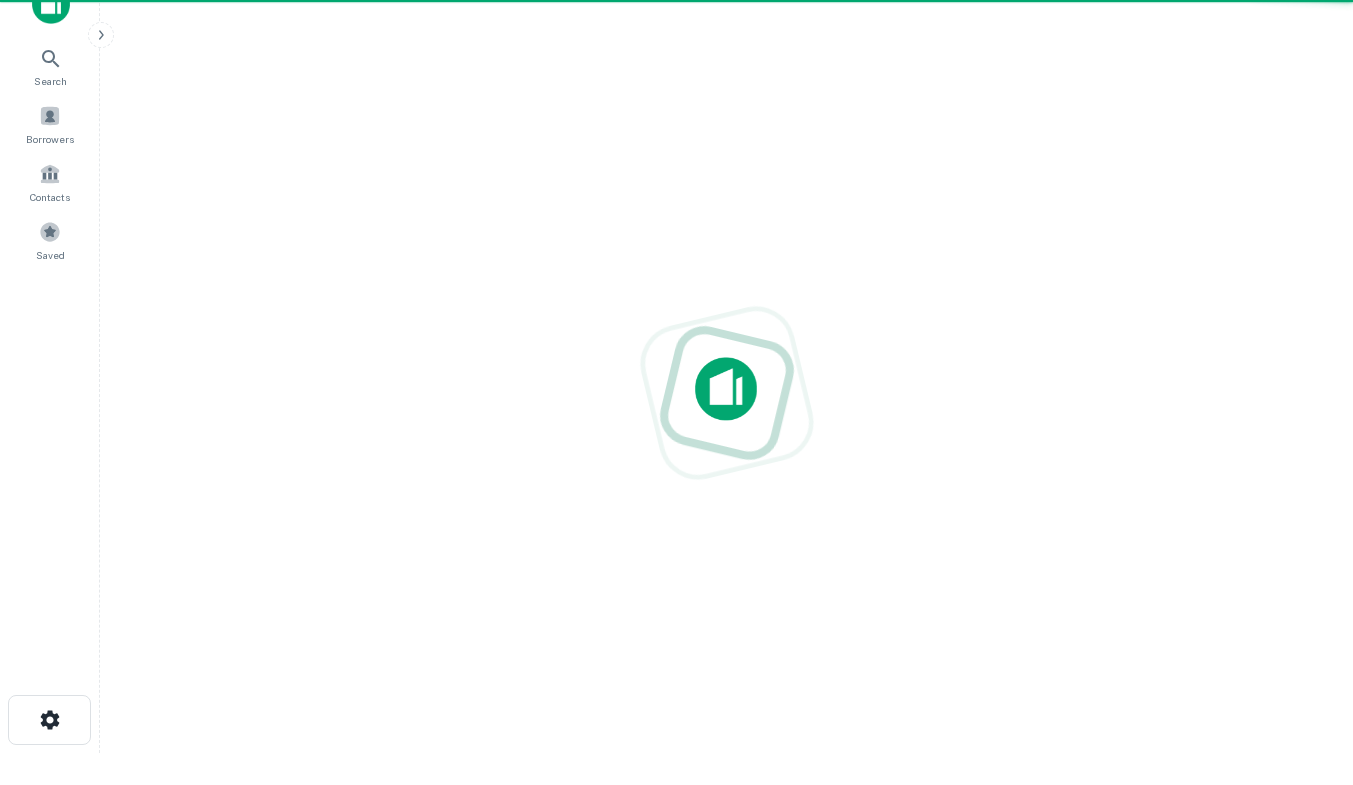scroll, scrollTop: 0, scrollLeft: 0, axis: both 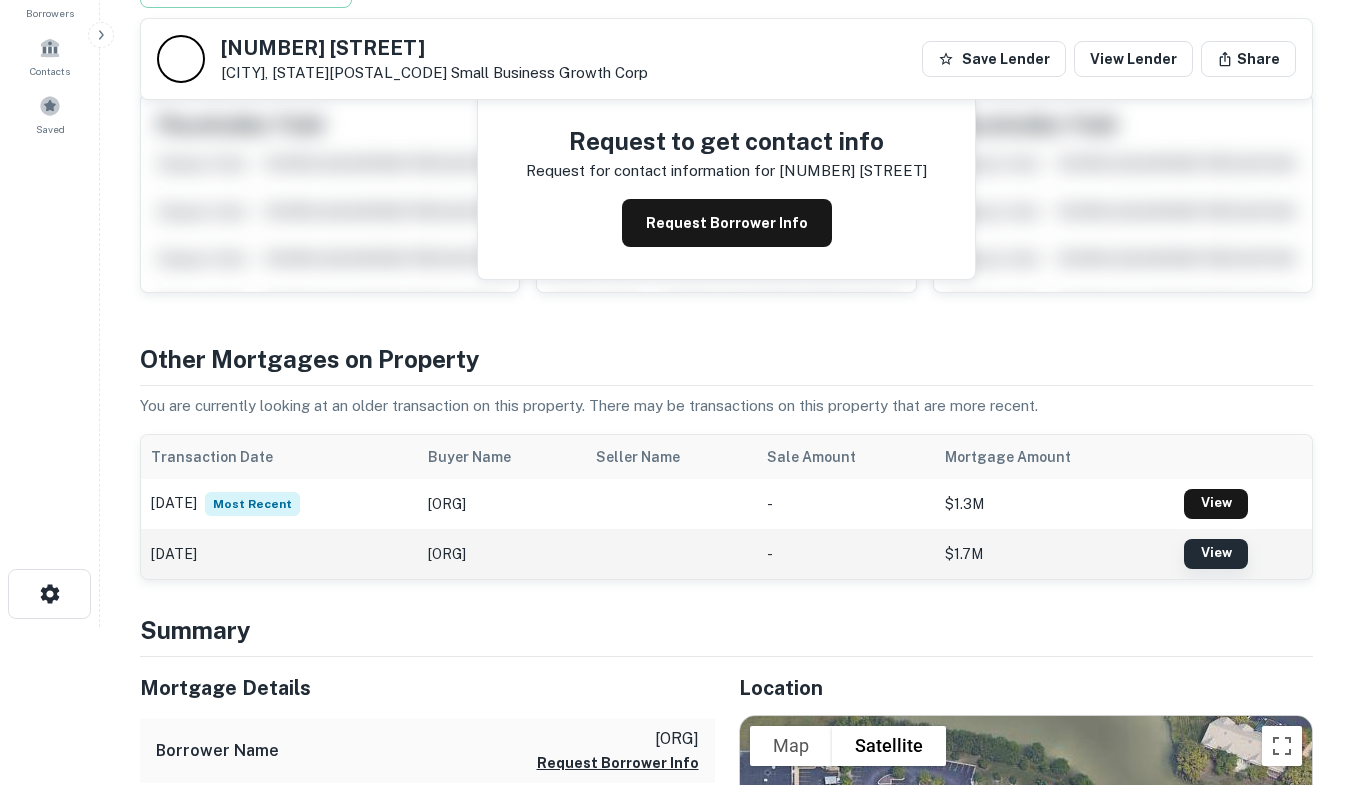 click on "View" at bounding box center (1216, 554) 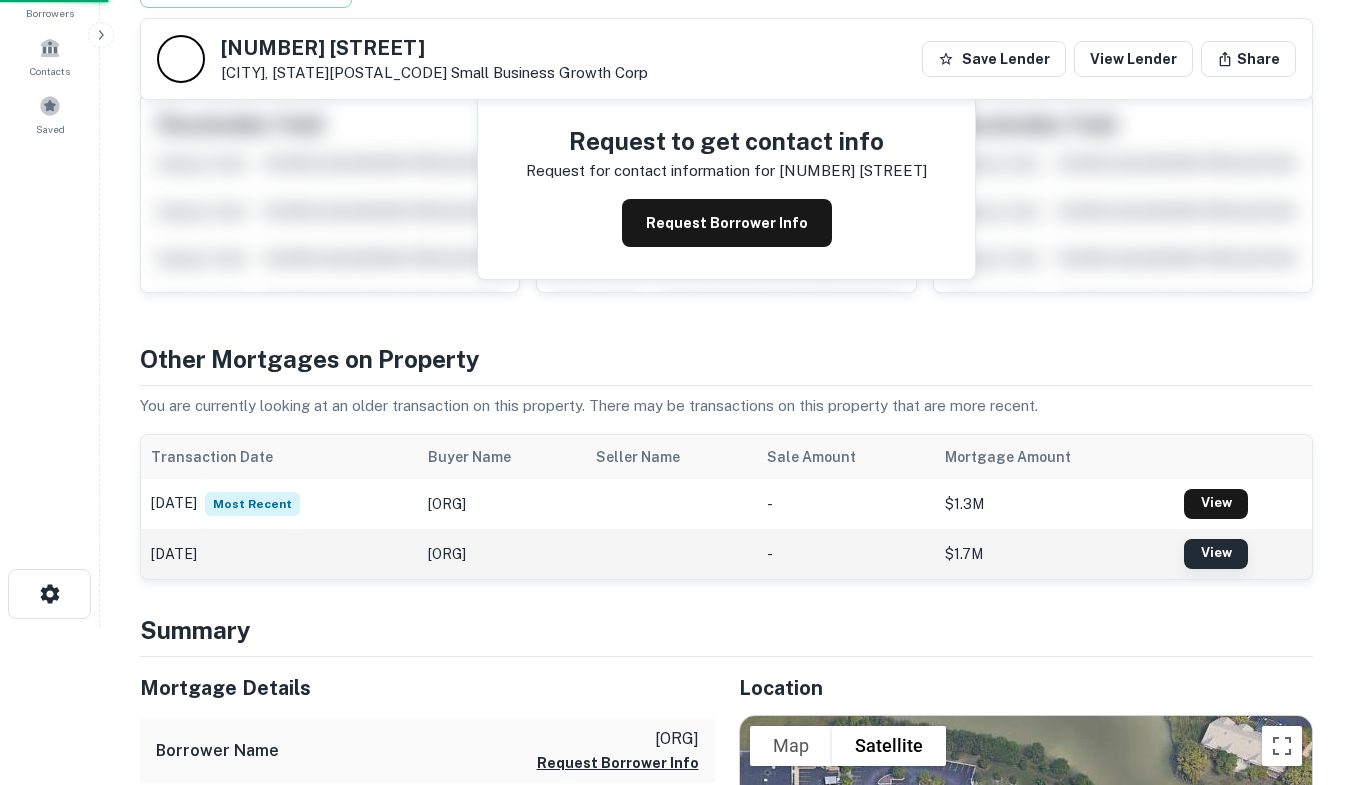 scroll, scrollTop: 0, scrollLeft: 0, axis: both 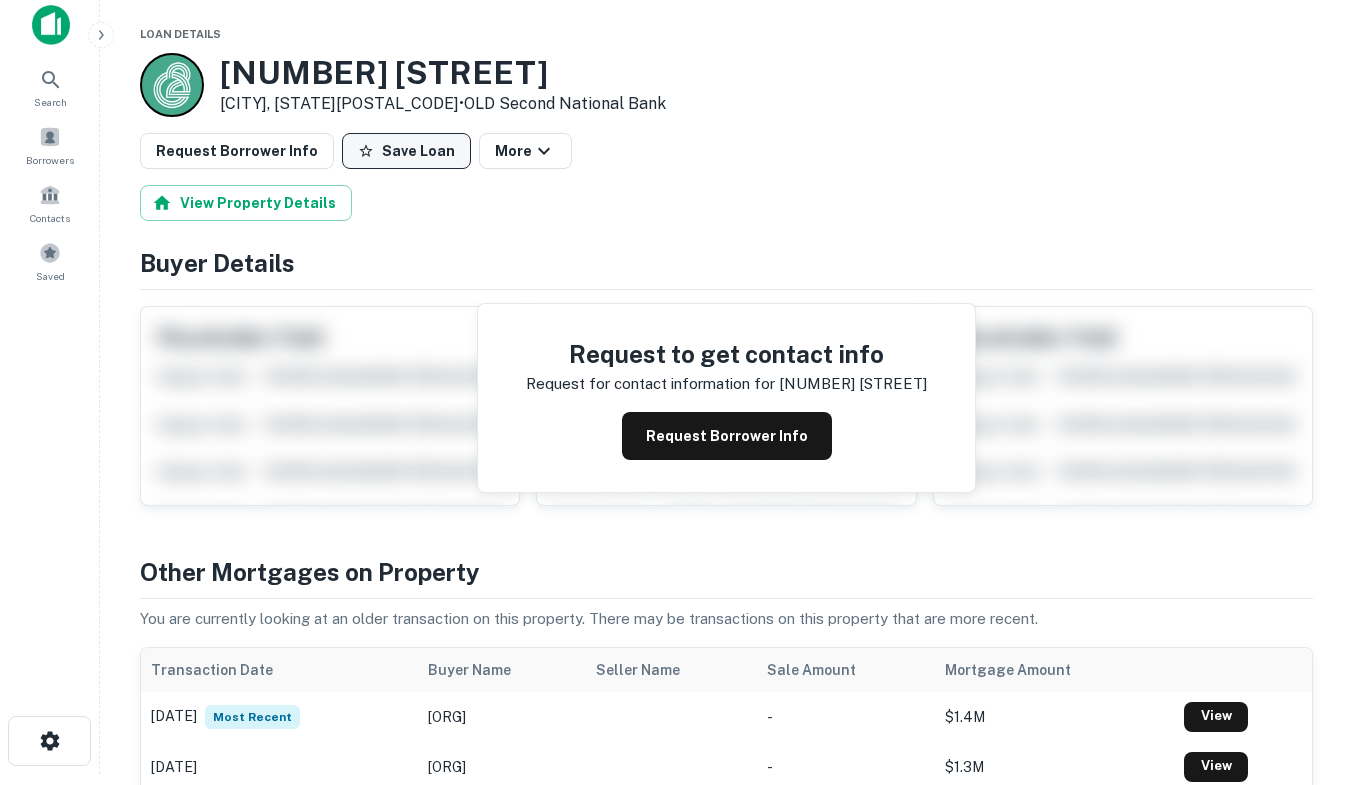 click 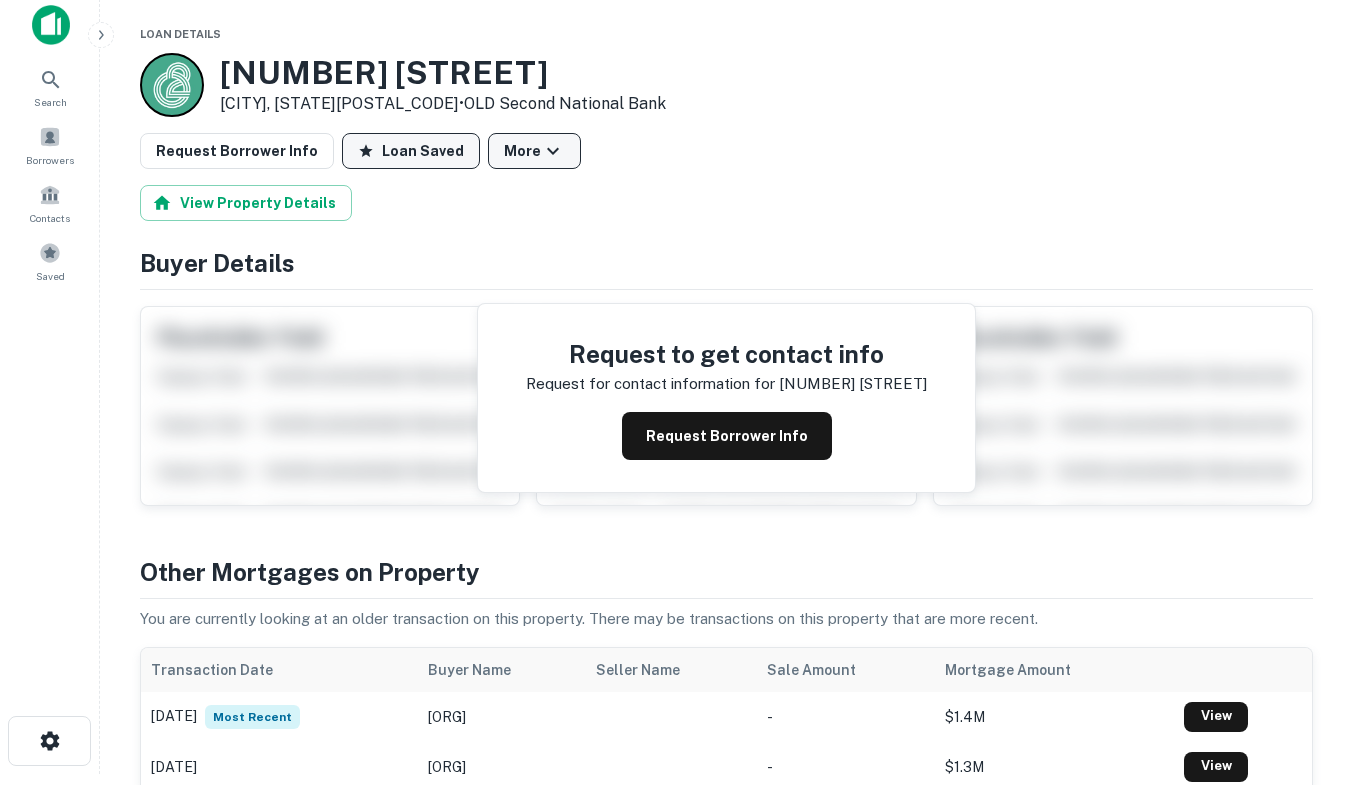 click on "More" at bounding box center (534, 151) 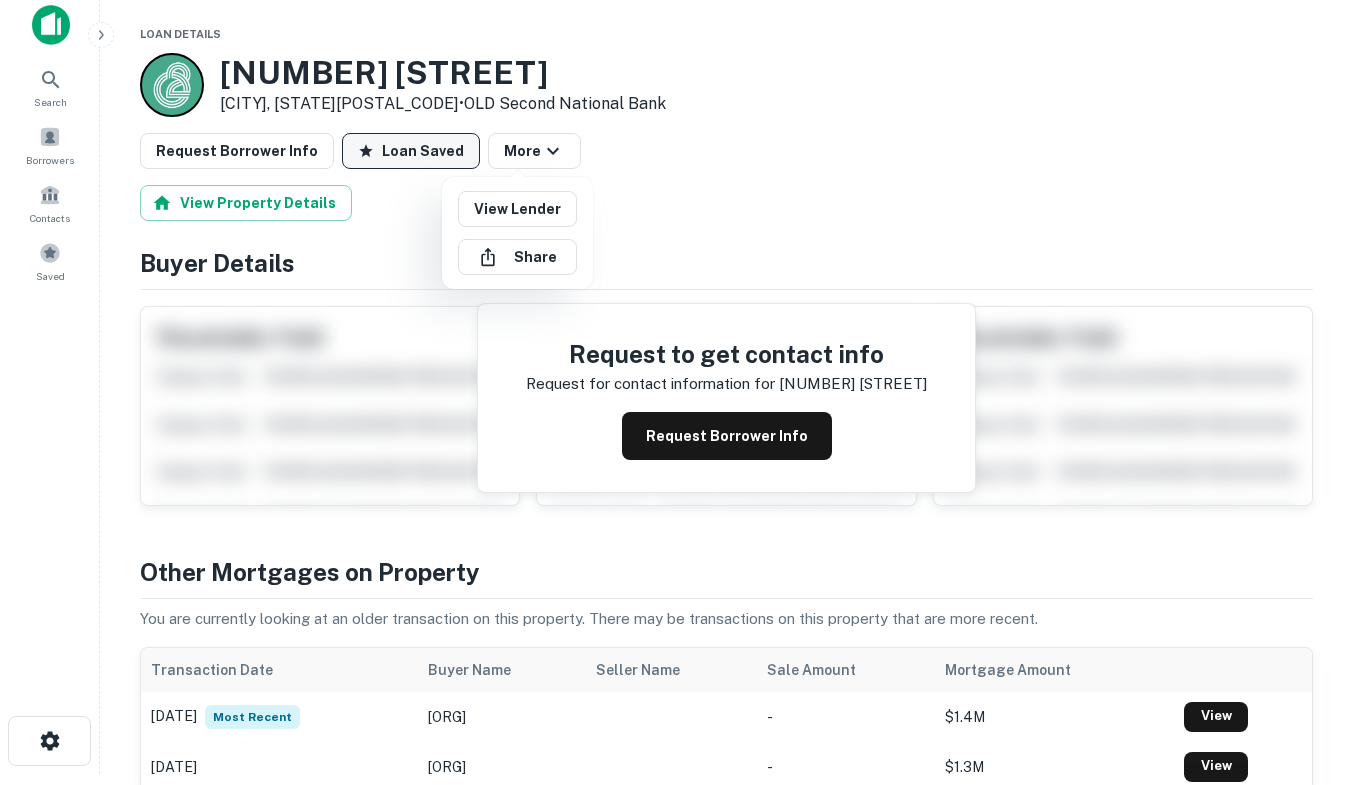 click at bounding box center [684, 392] 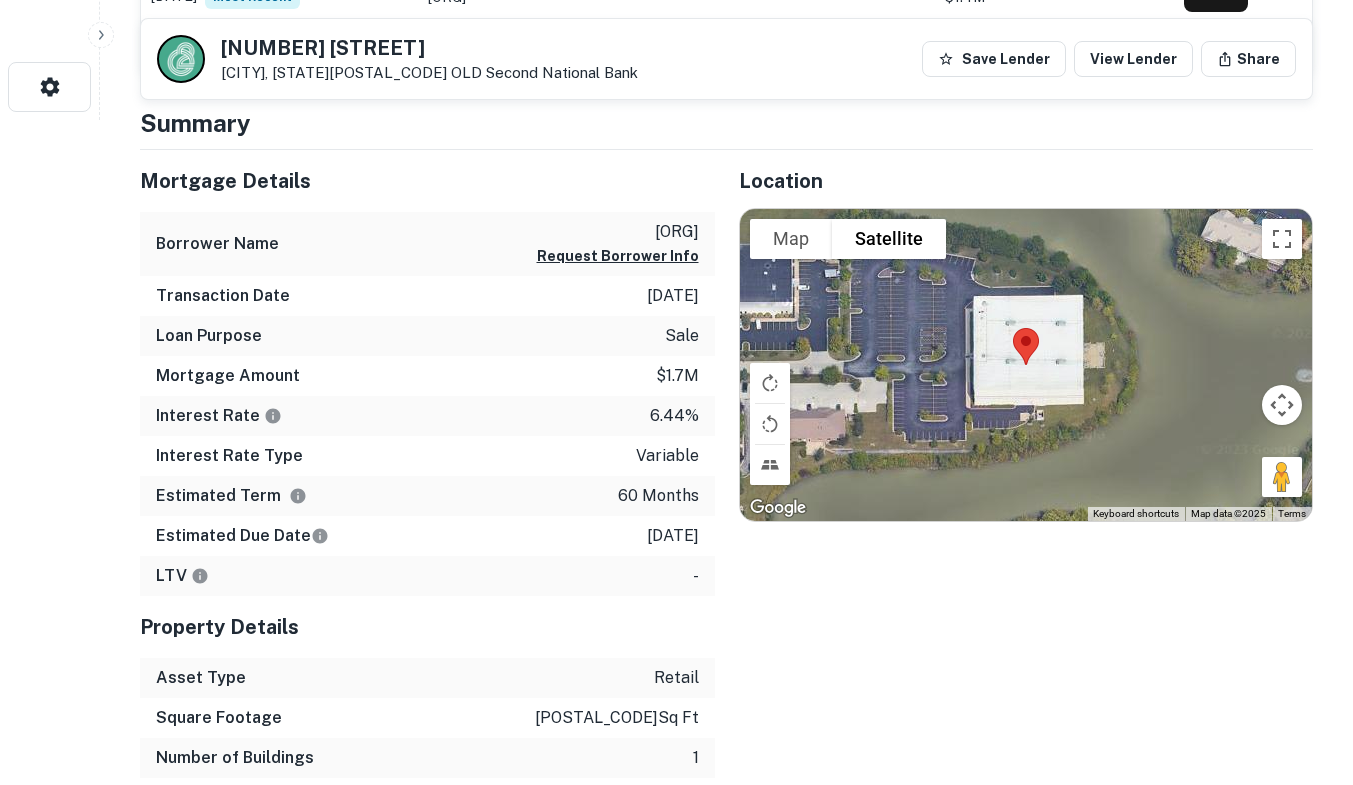 scroll, scrollTop: 697, scrollLeft: 0, axis: vertical 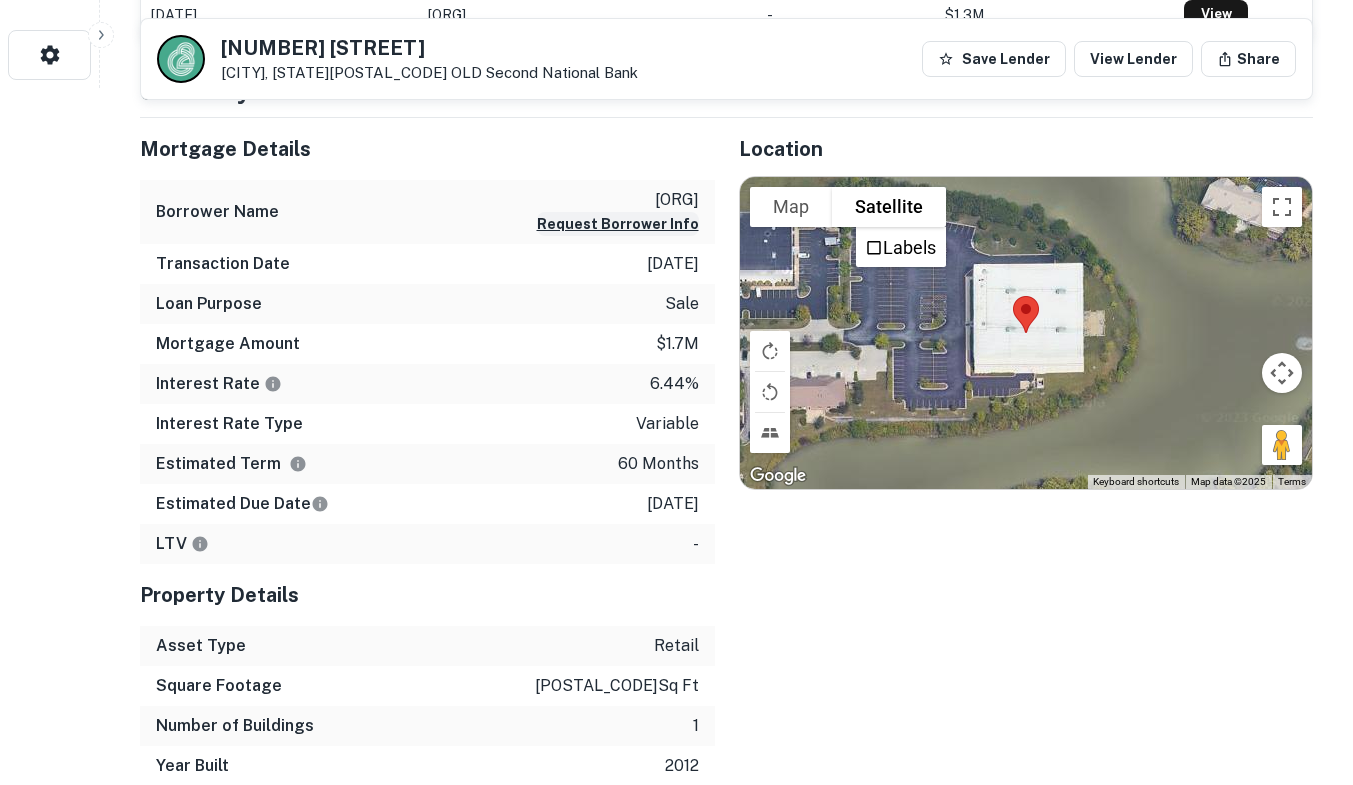 click on "Request Borrower Info" at bounding box center (618, 224) 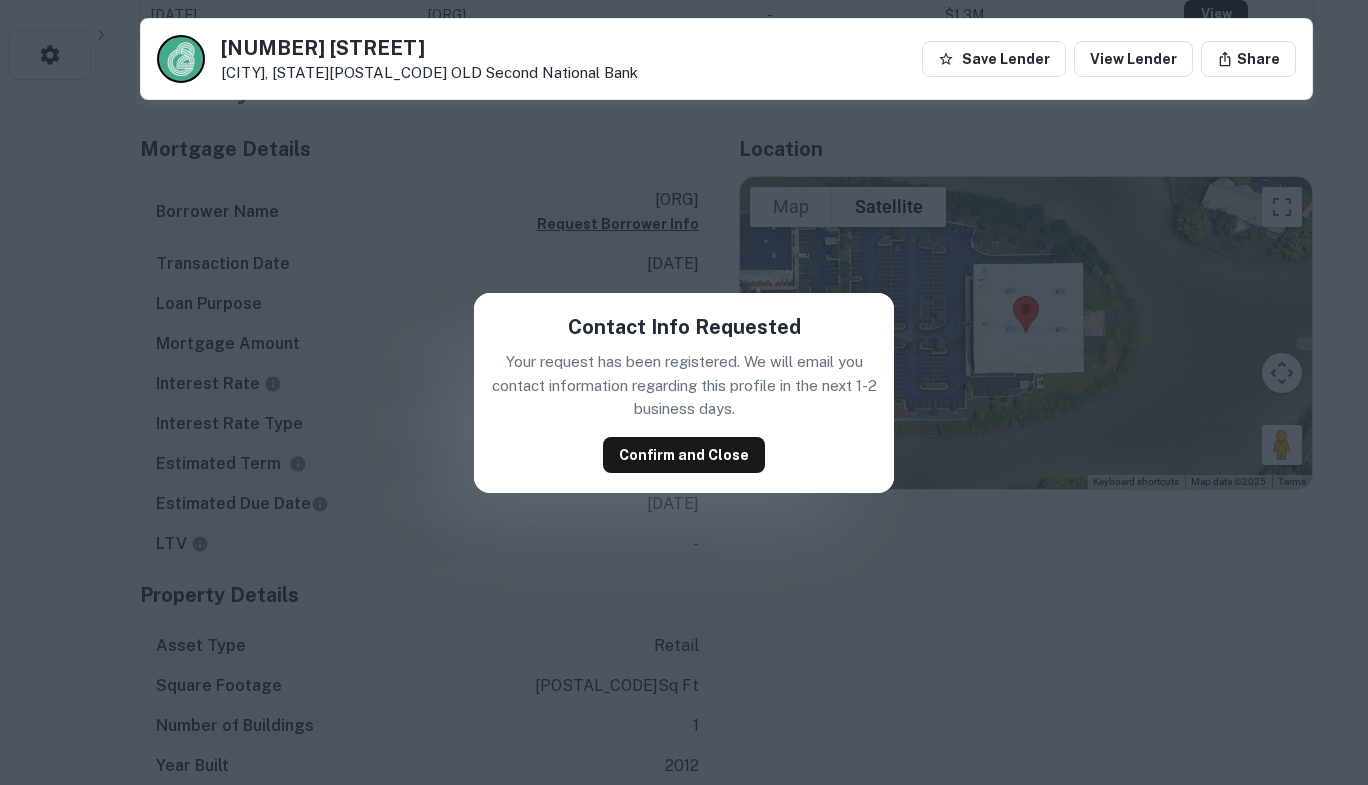 click on "Contact Info Requested Your request has been registered. We will email you contact information regarding this profile in the next 1-2 business days. Confirm and Close" at bounding box center [684, 392] 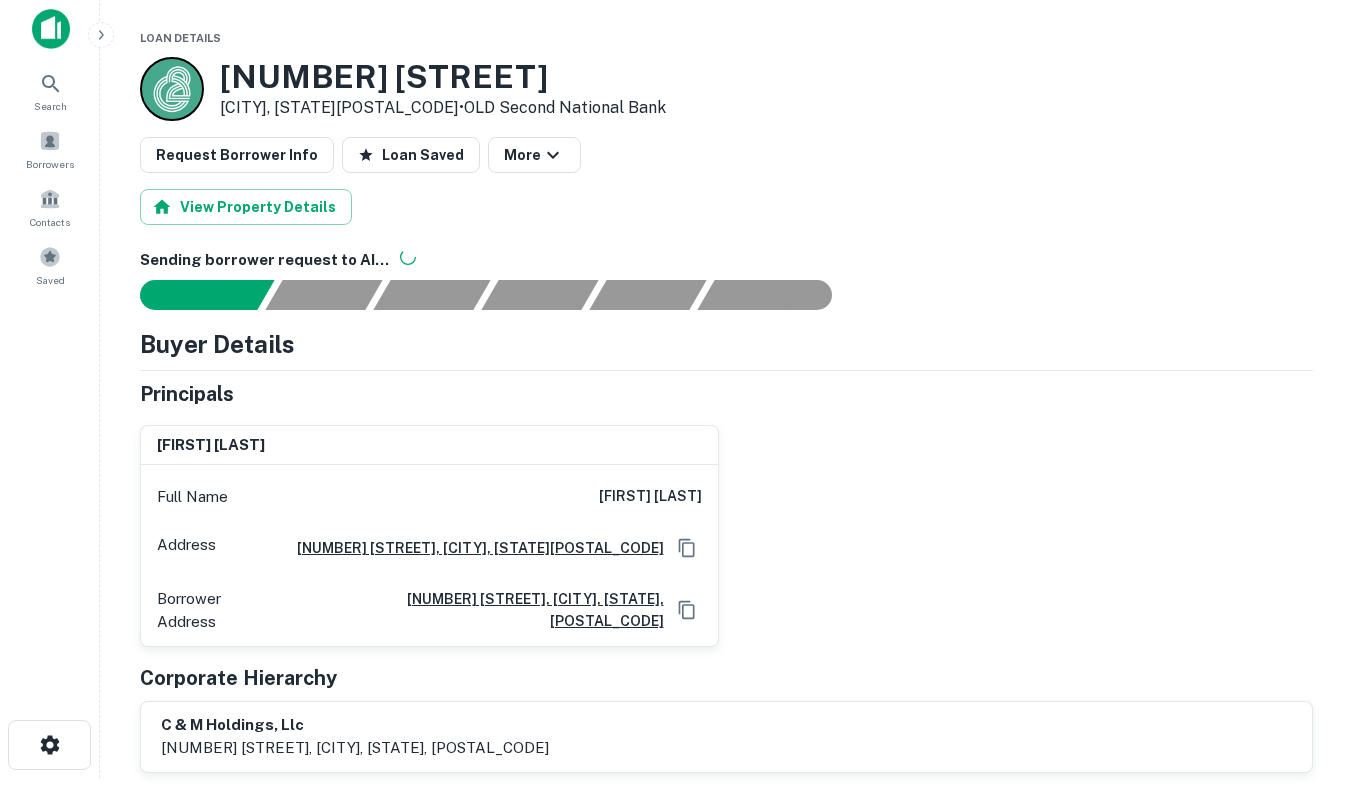 scroll, scrollTop: 0, scrollLeft: 0, axis: both 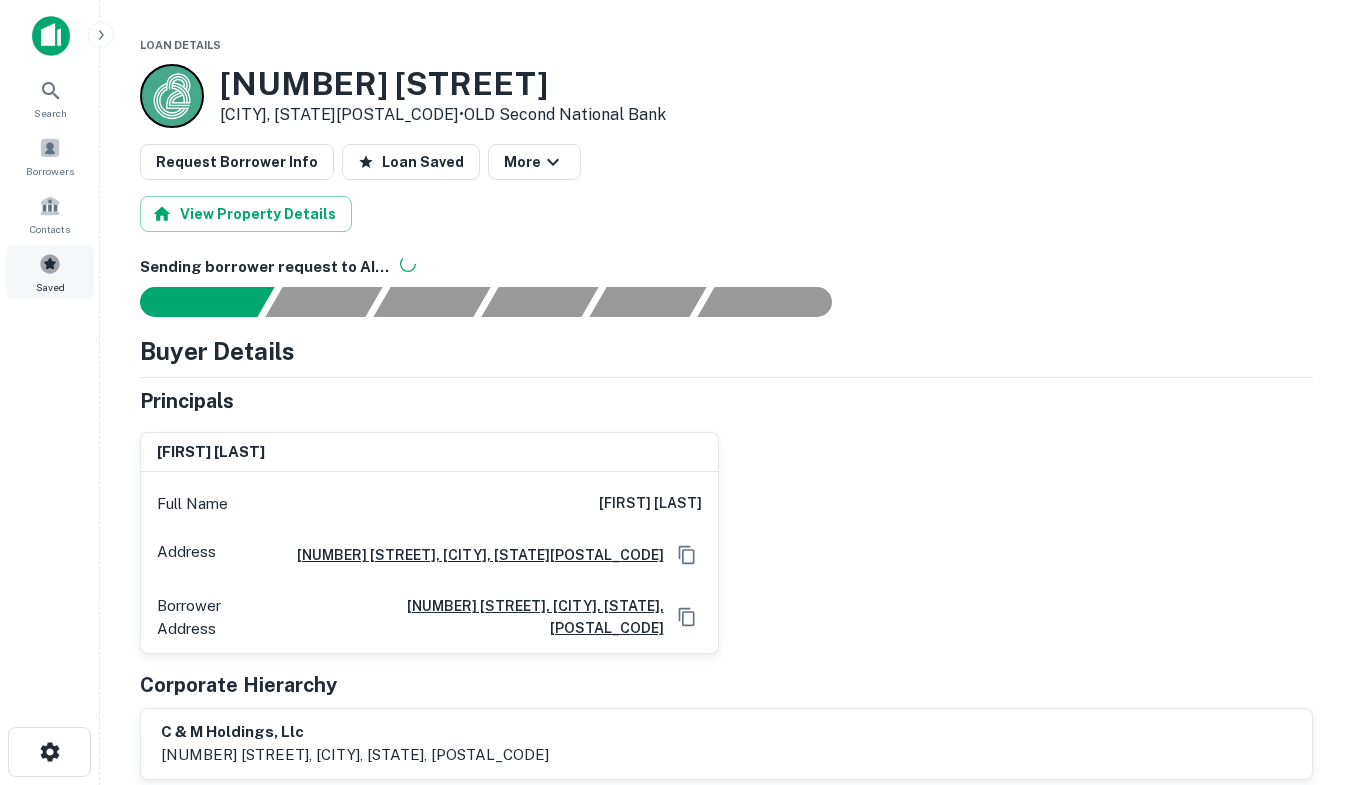 click at bounding box center [50, 264] 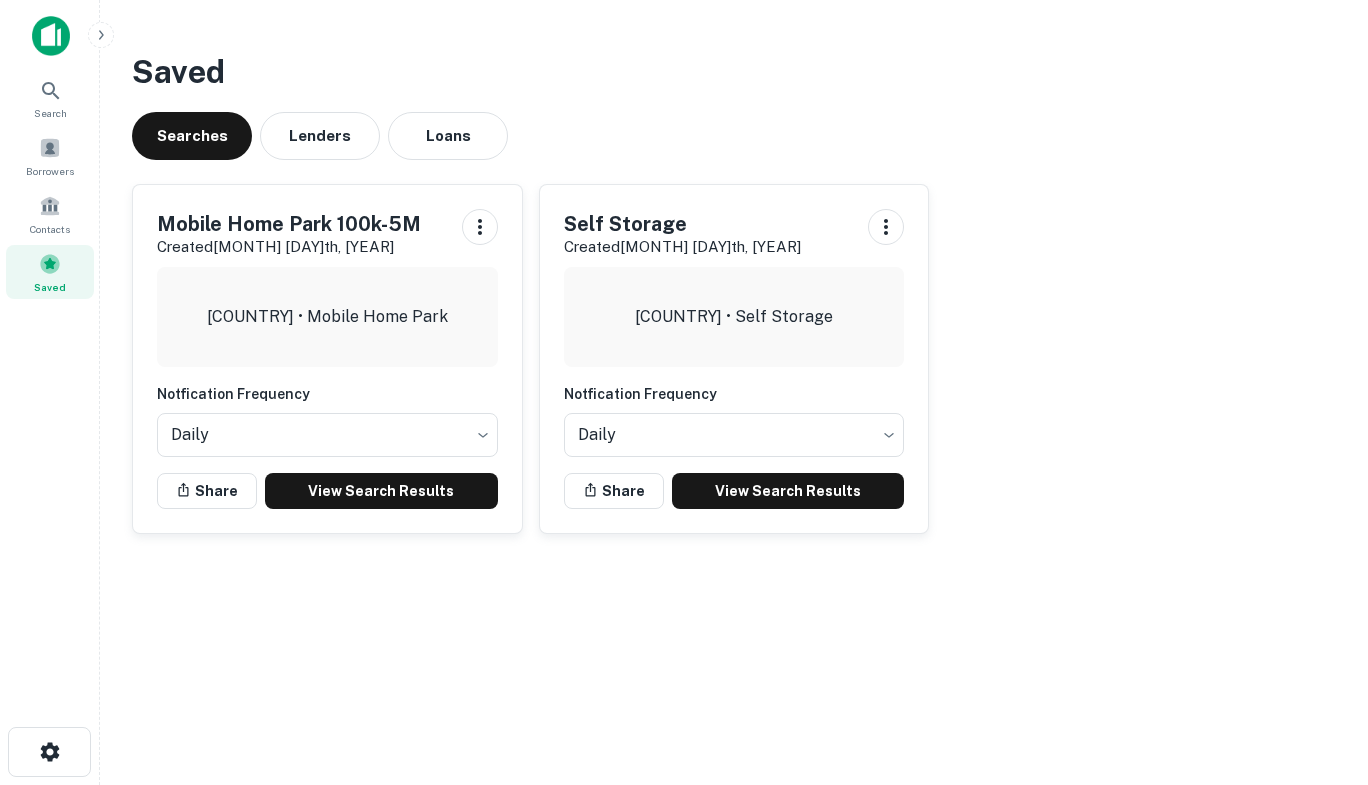scroll, scrollTop: 0, scrollLeft: 0, axis: both 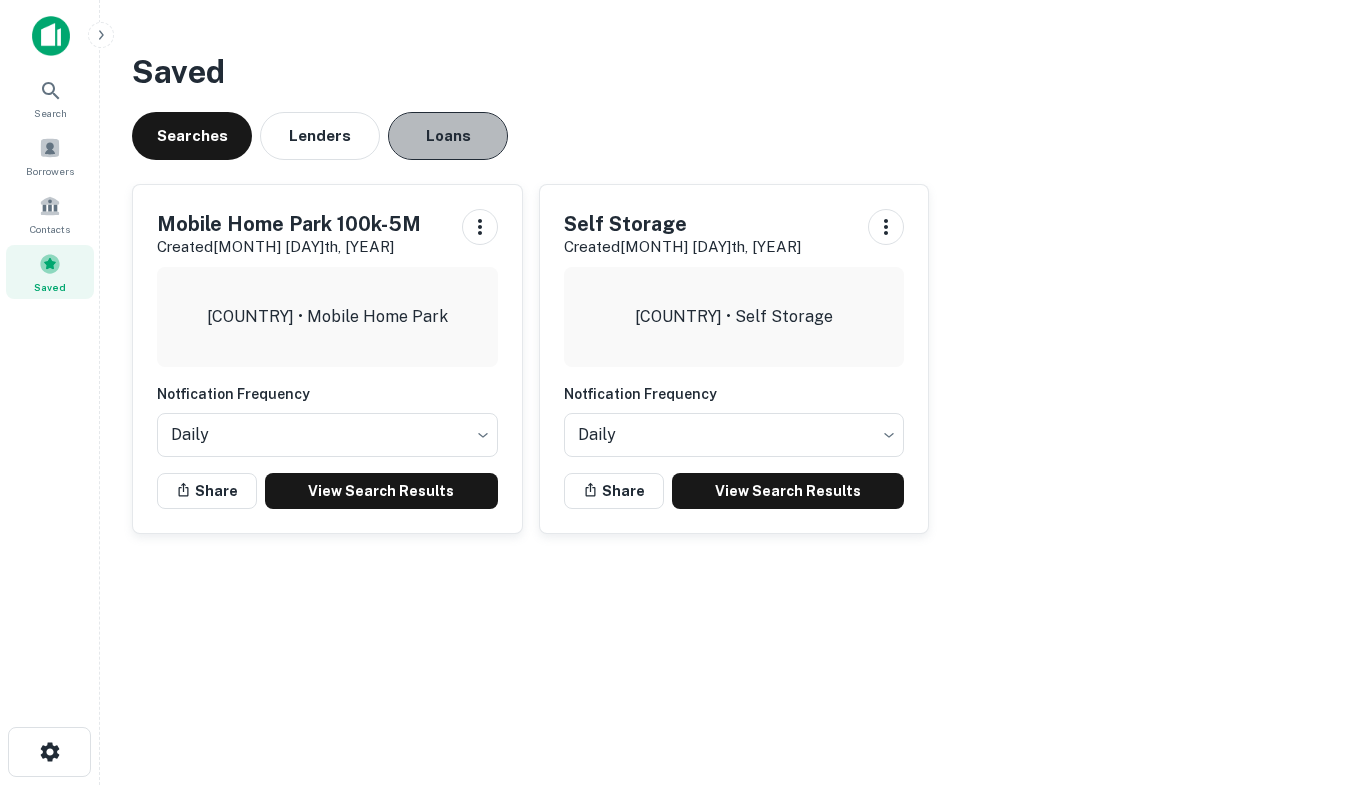 click on "Loans" at bounding box center (448, 136) 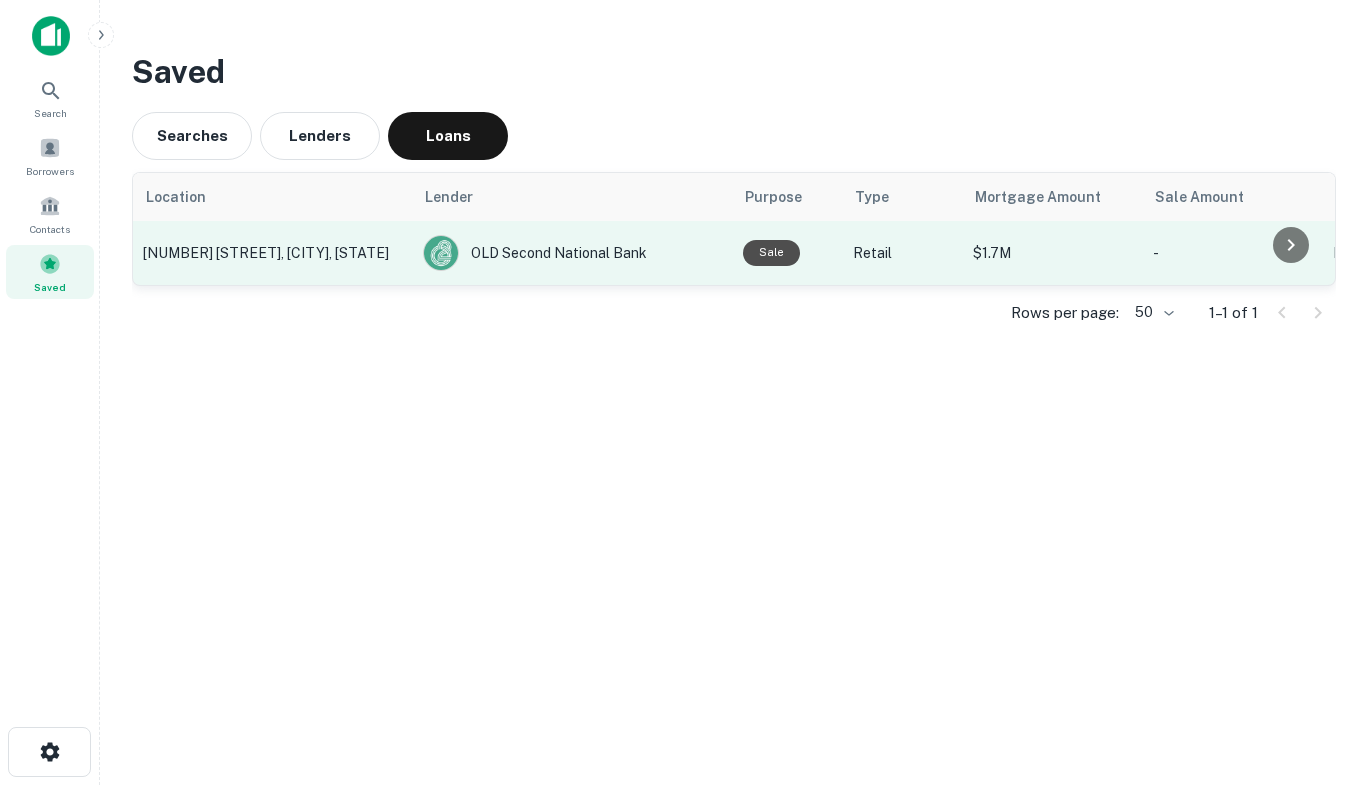 click on "888 S Frontenac St, Aurora, IL" at bounding box center [273, 253] 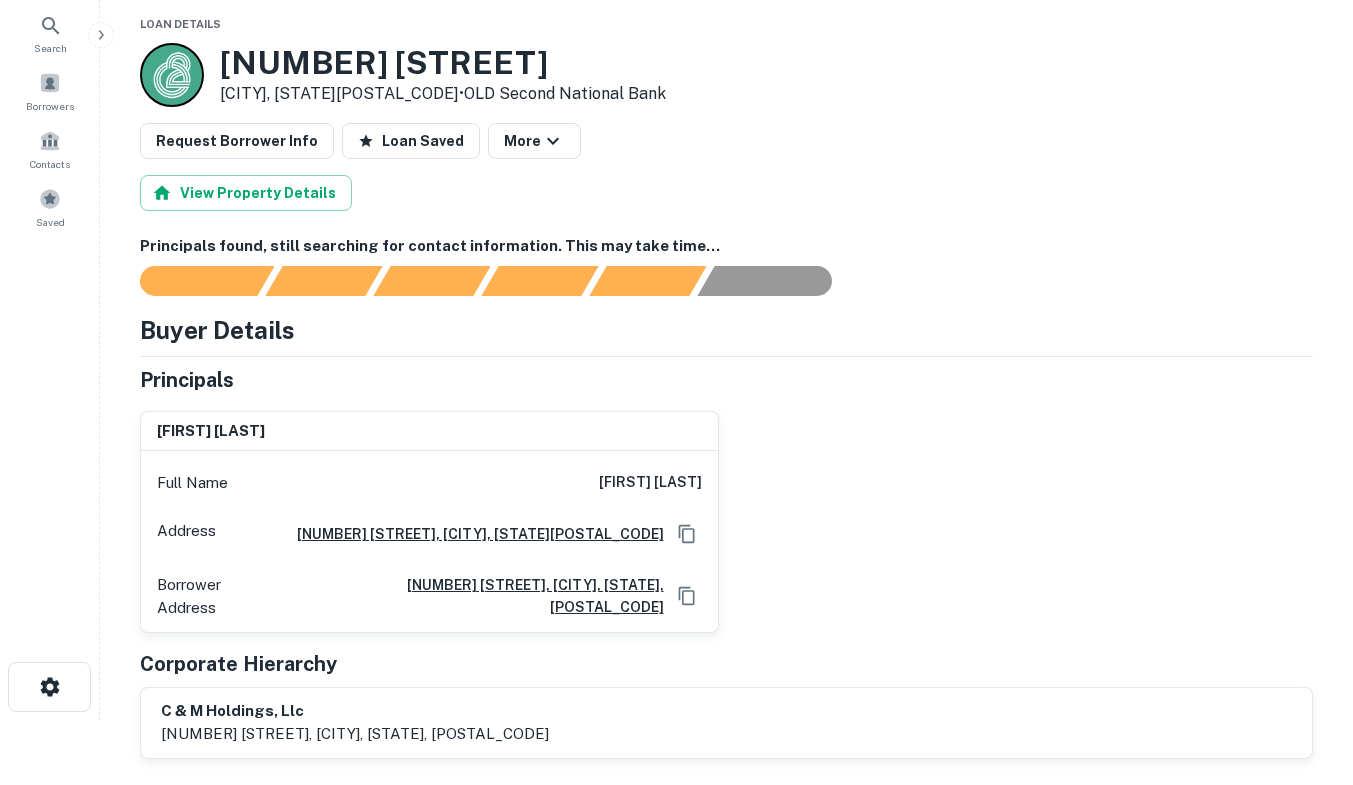 scroll, scrollTop: 72, scrollLeft: 0, axis: vertical 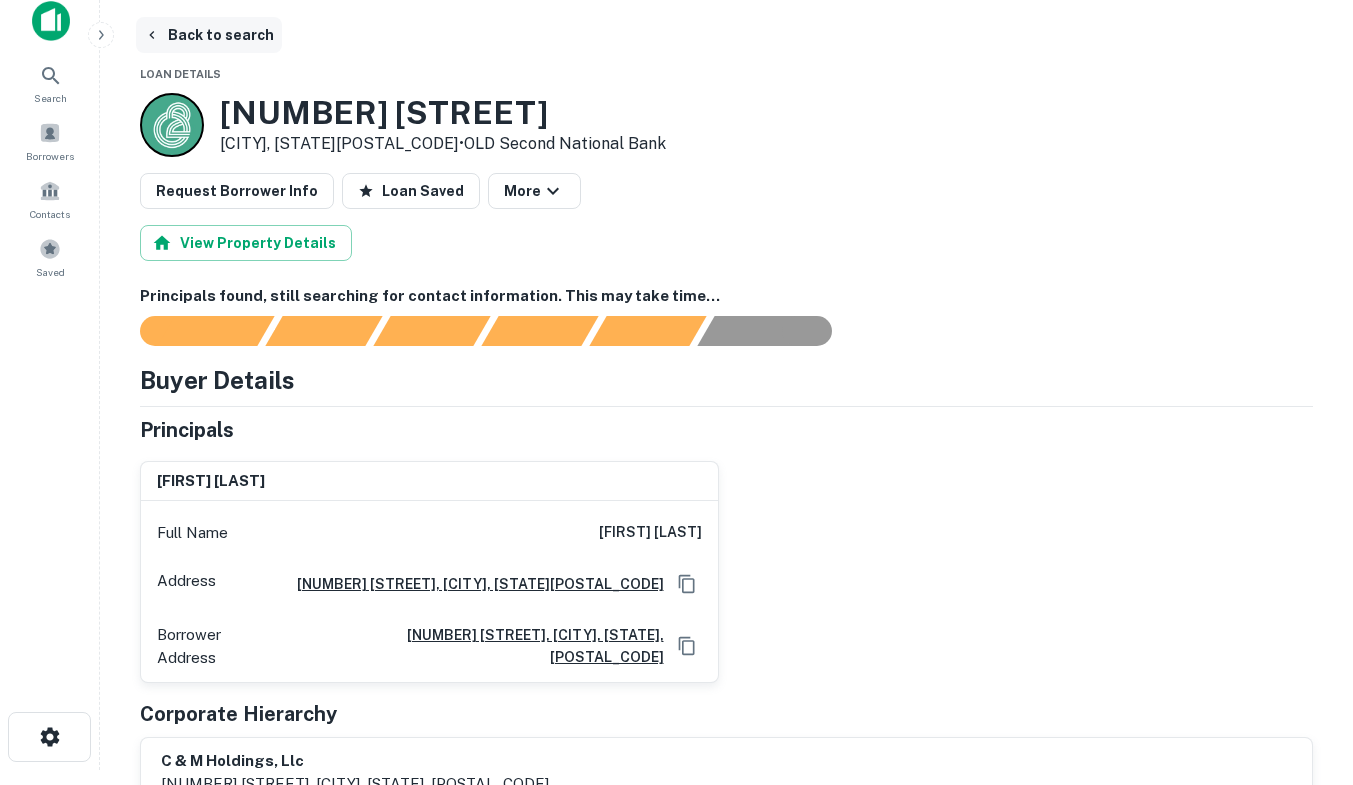 click on "Back to search" at bounding box center [209, 35] 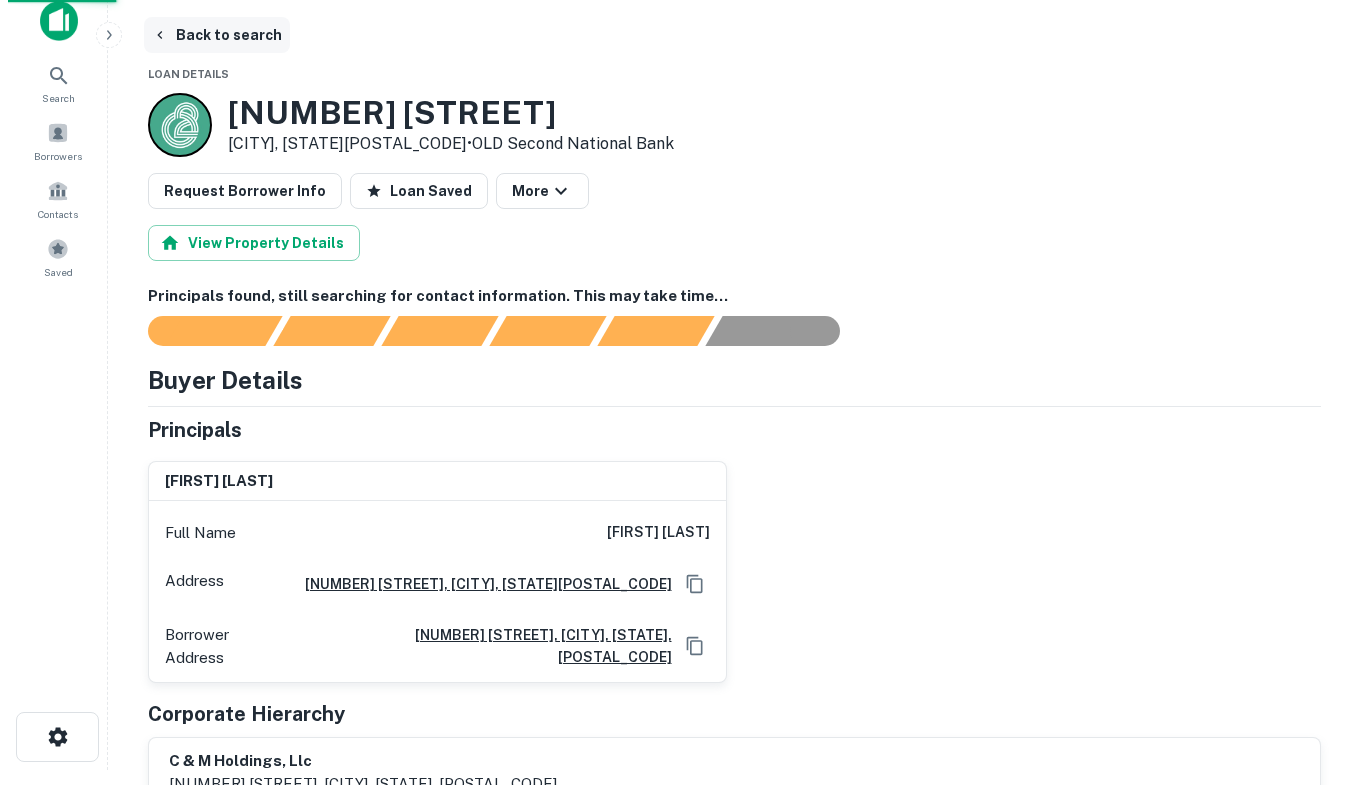 scroll, scrollTop: 0, scrollLeft: 0, axis: both 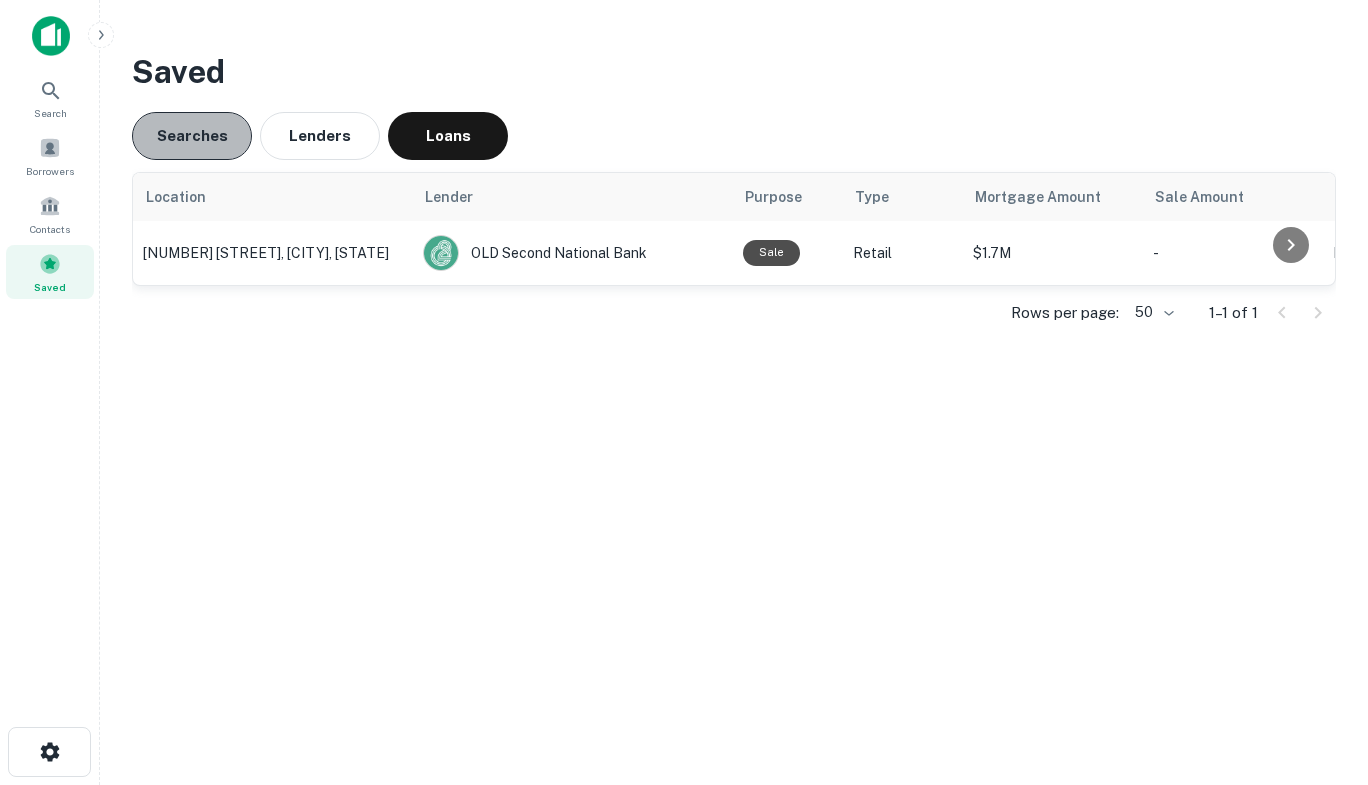 click on "Searches" at bounding box center [192, 136] 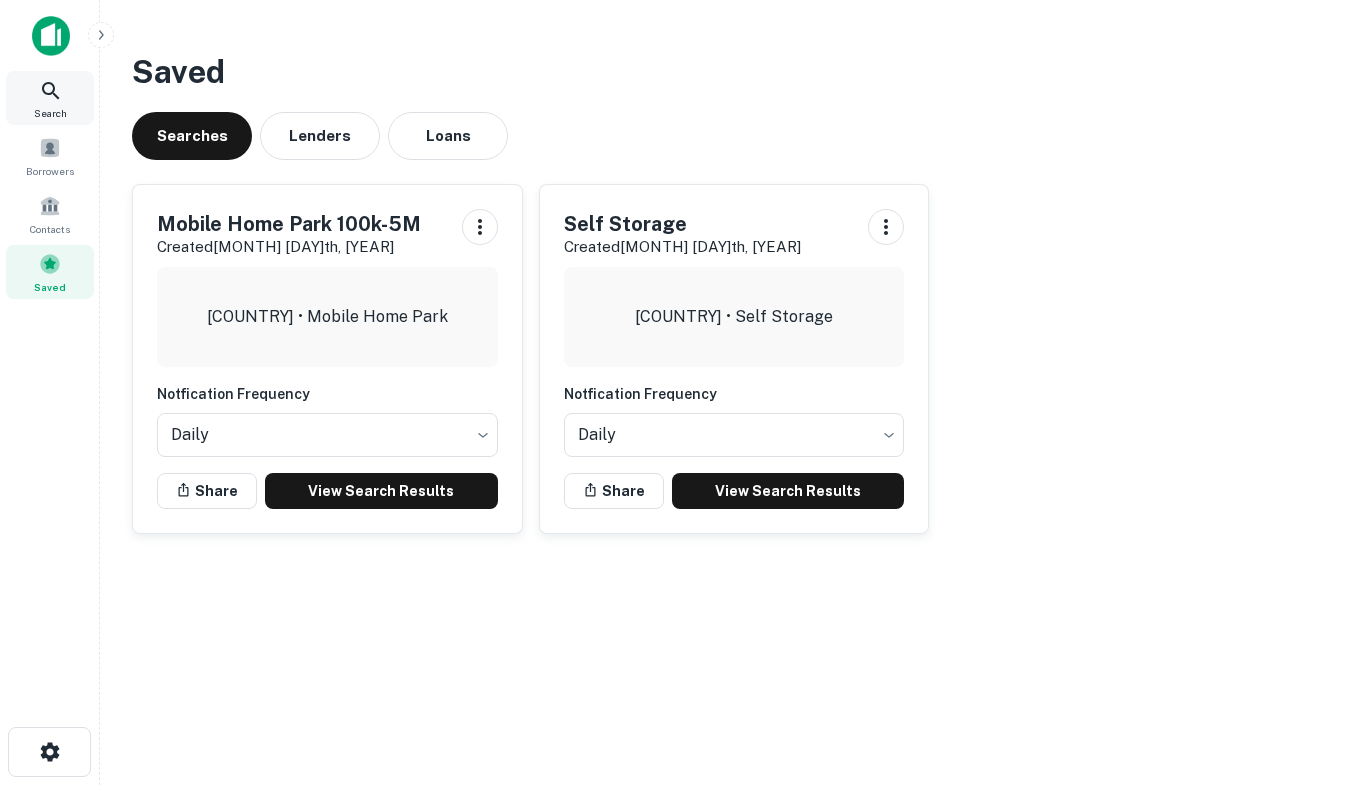 click 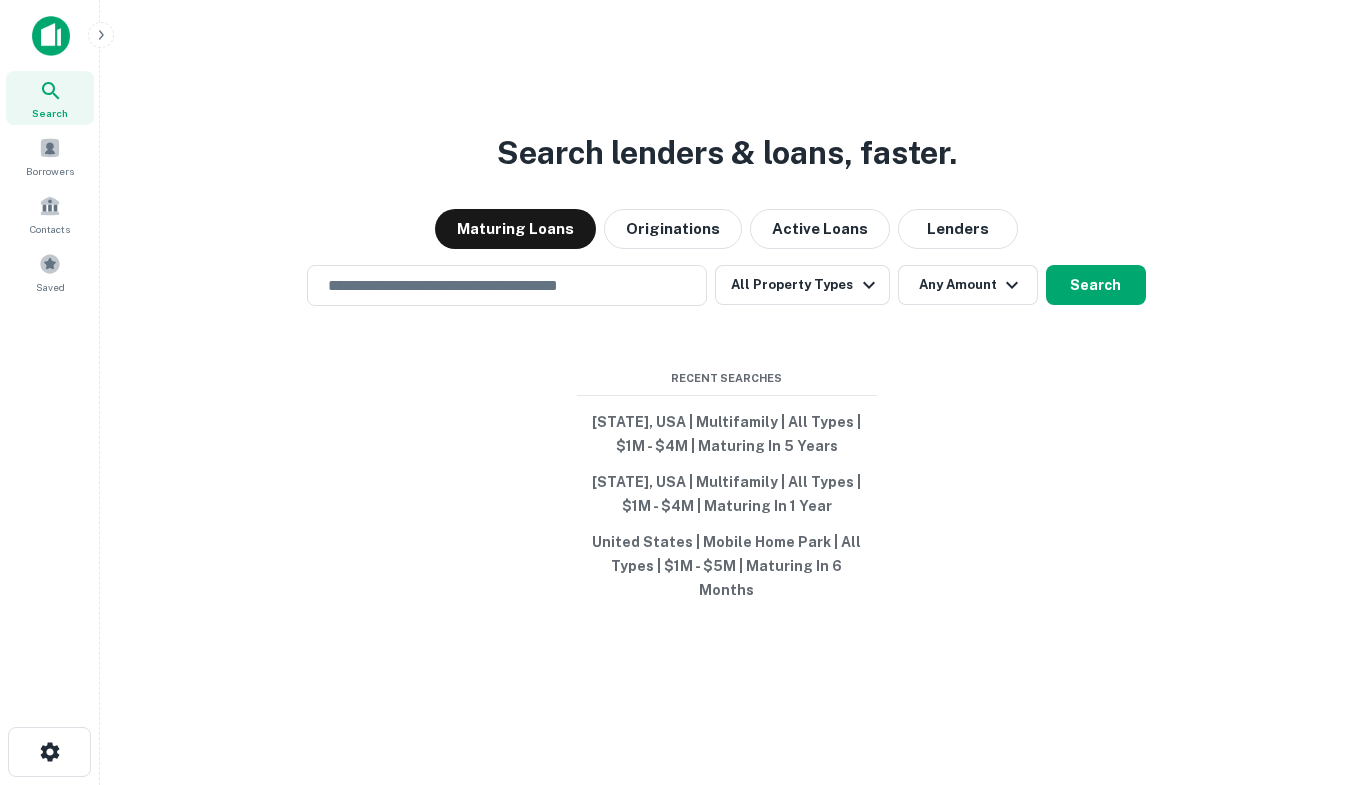 click at bounding box center (507, 285) 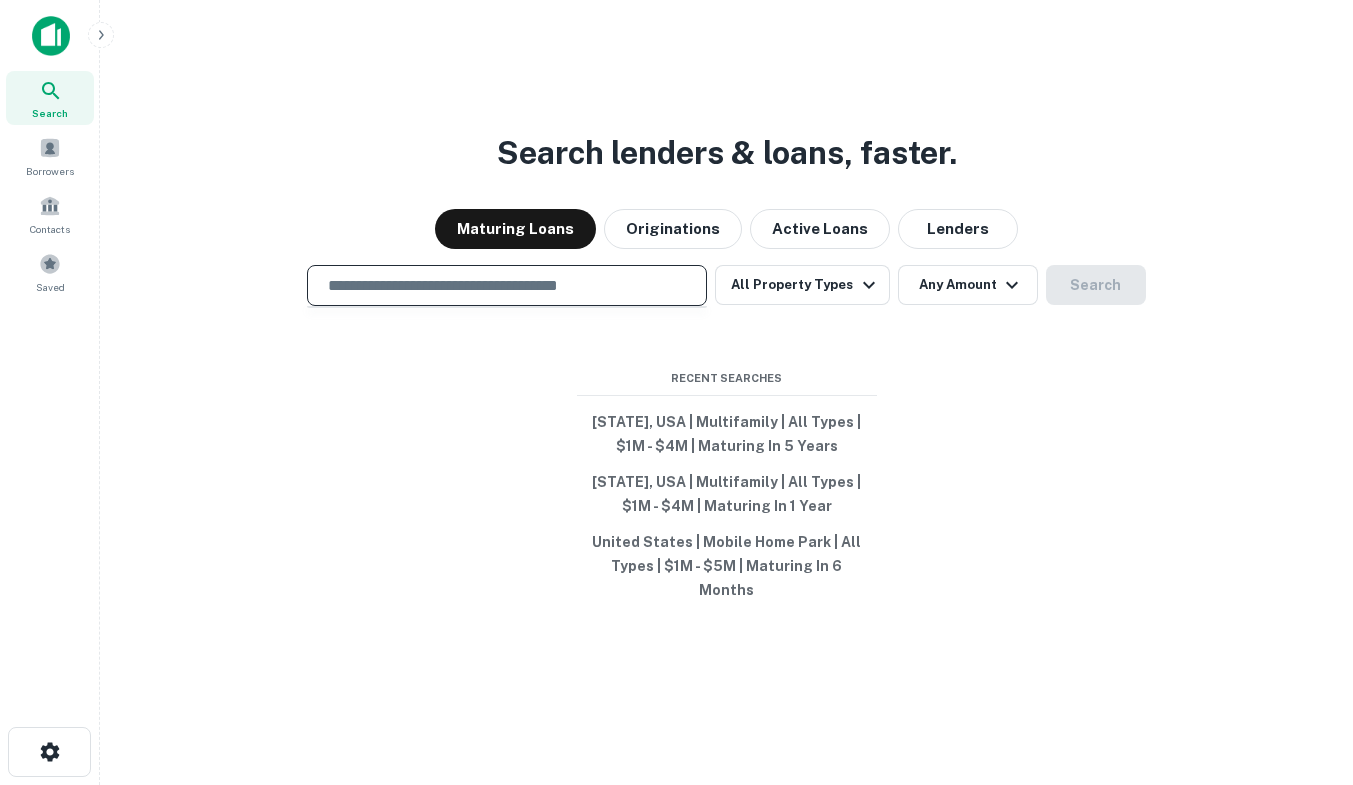 scroll, scrollTop: 0, scrollLeft: 0, axis: both 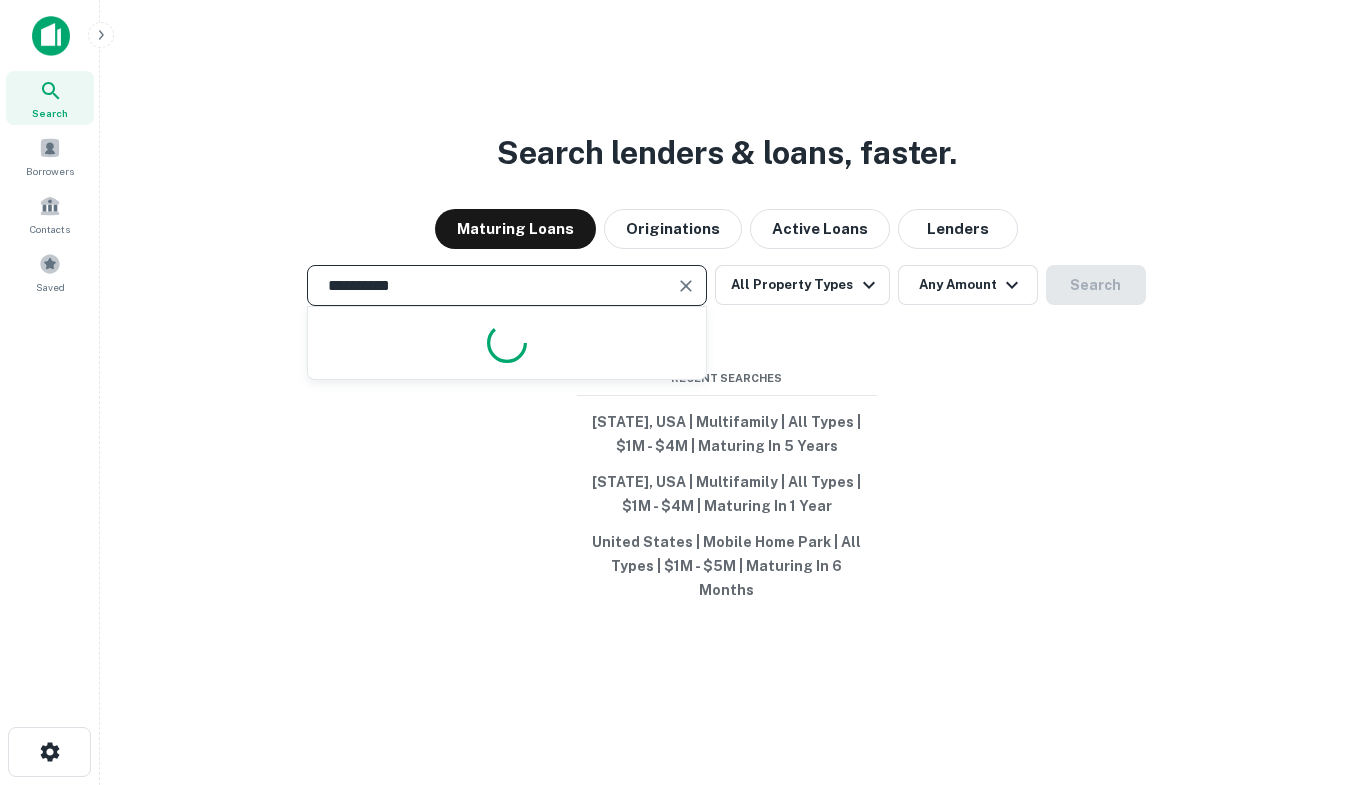 type on "**********" 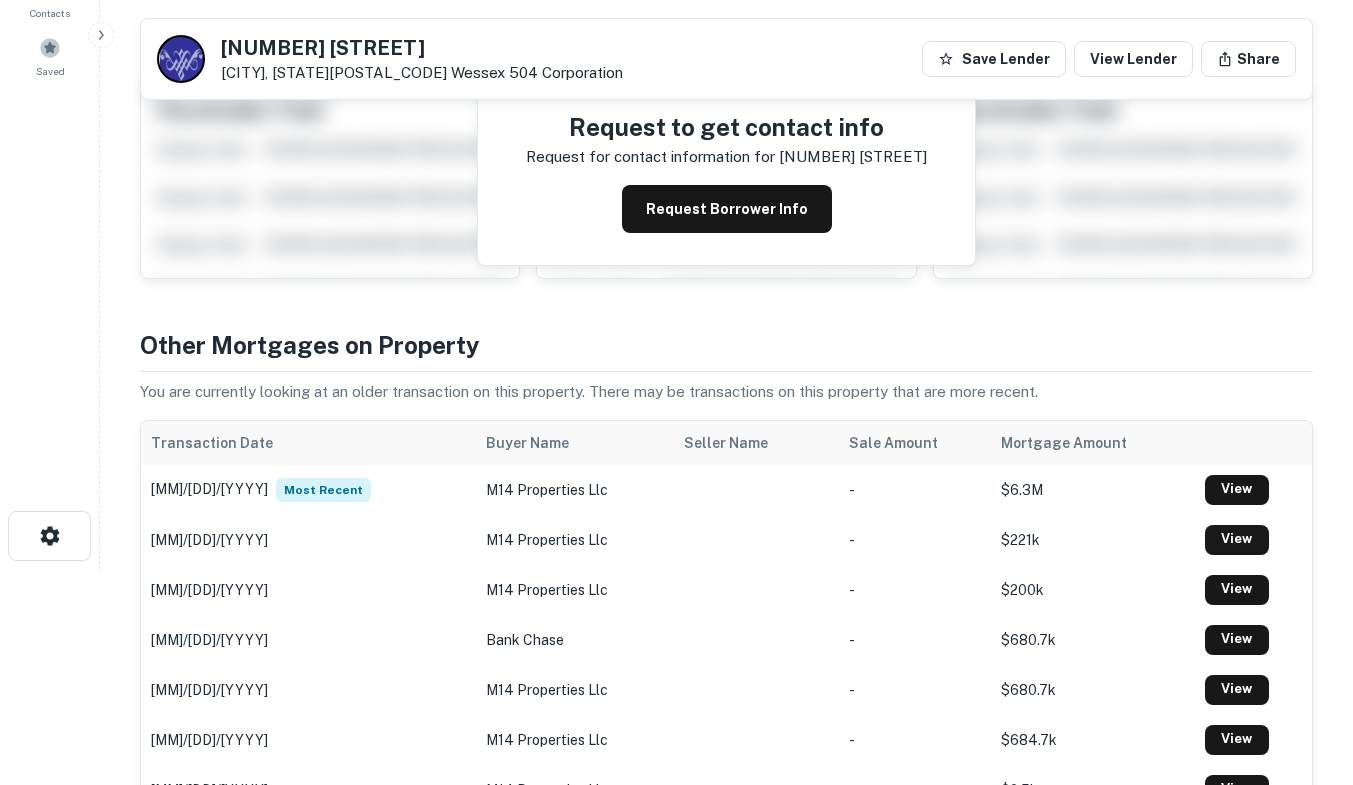 scroll, scrollTop: 298, scrollLeft: 0, axis: vertical 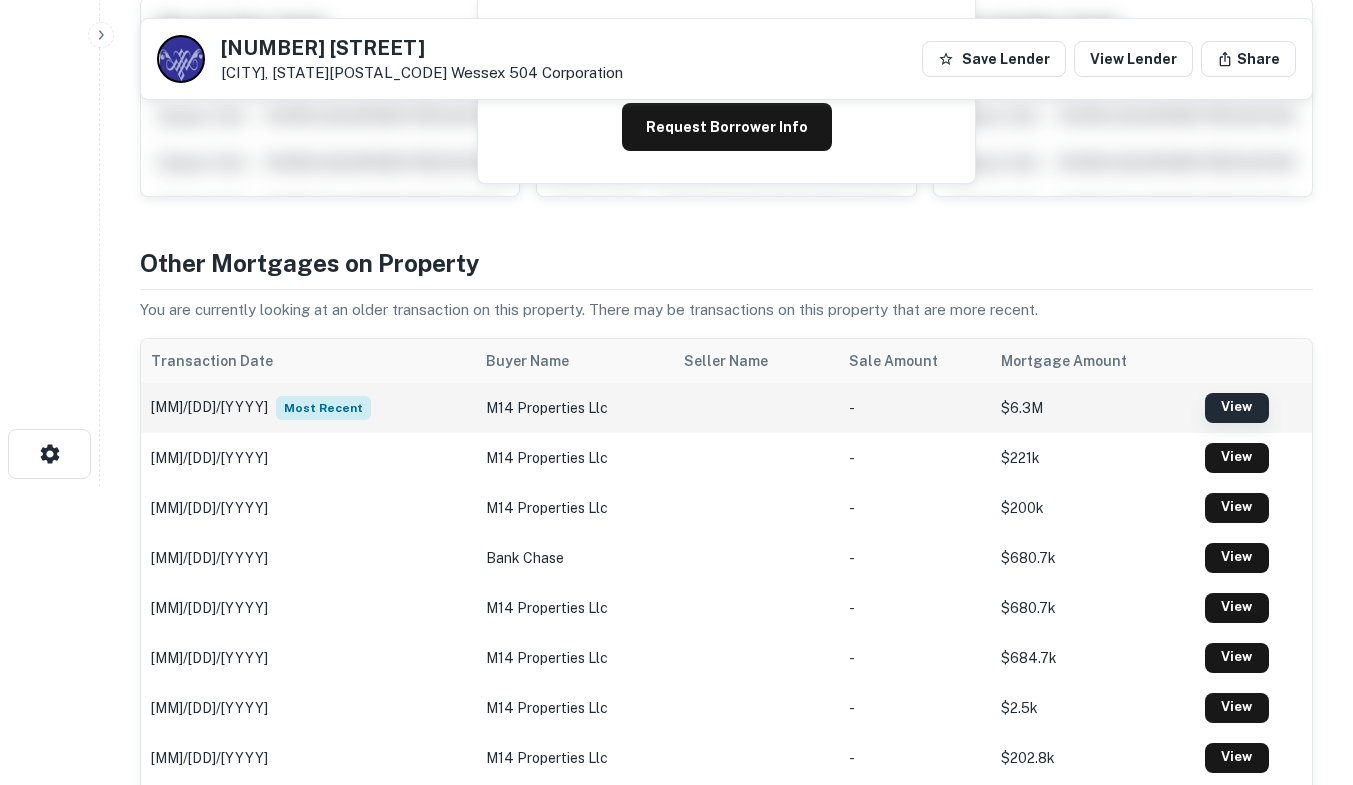 click on "View" at bounding box center (1237, 408) 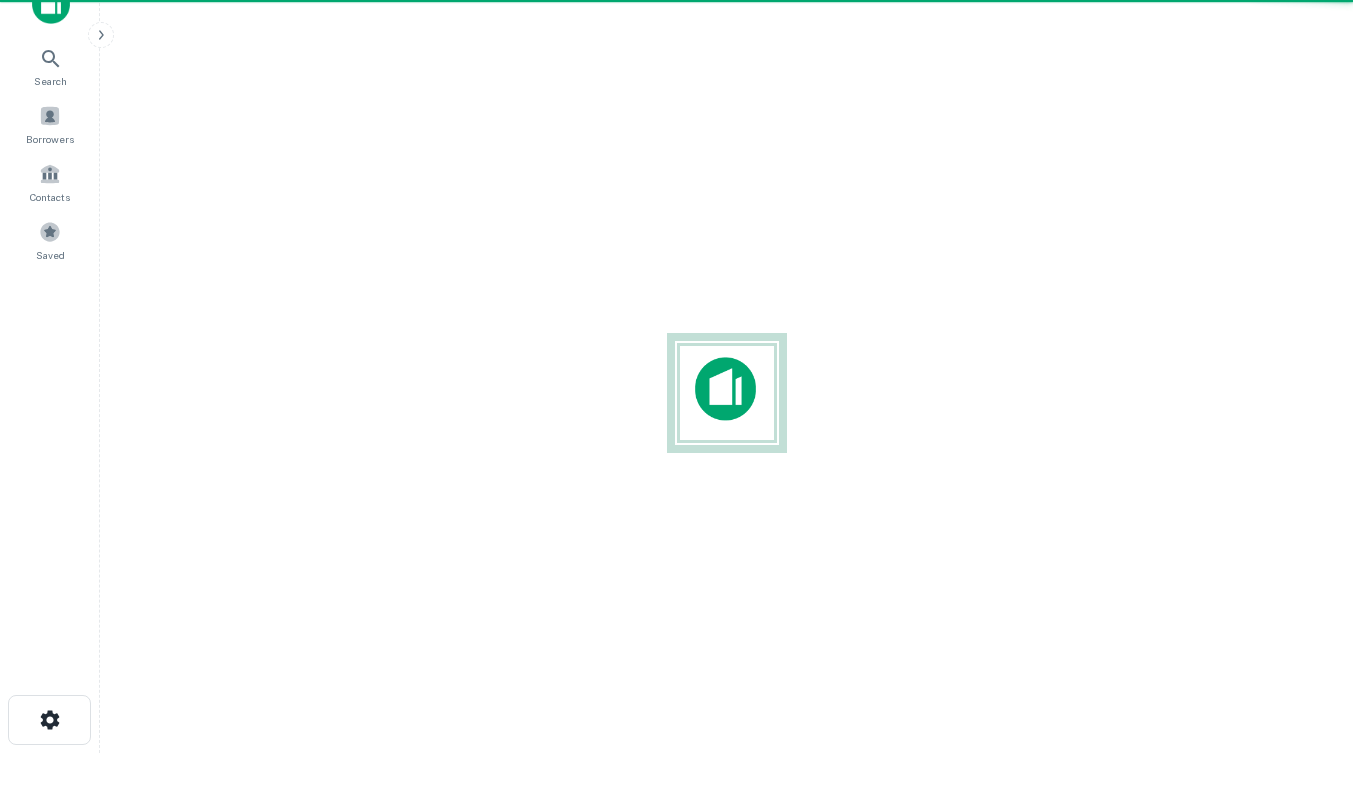 scroll, scrollTop: 0, scrollLeft: 0, axis: both 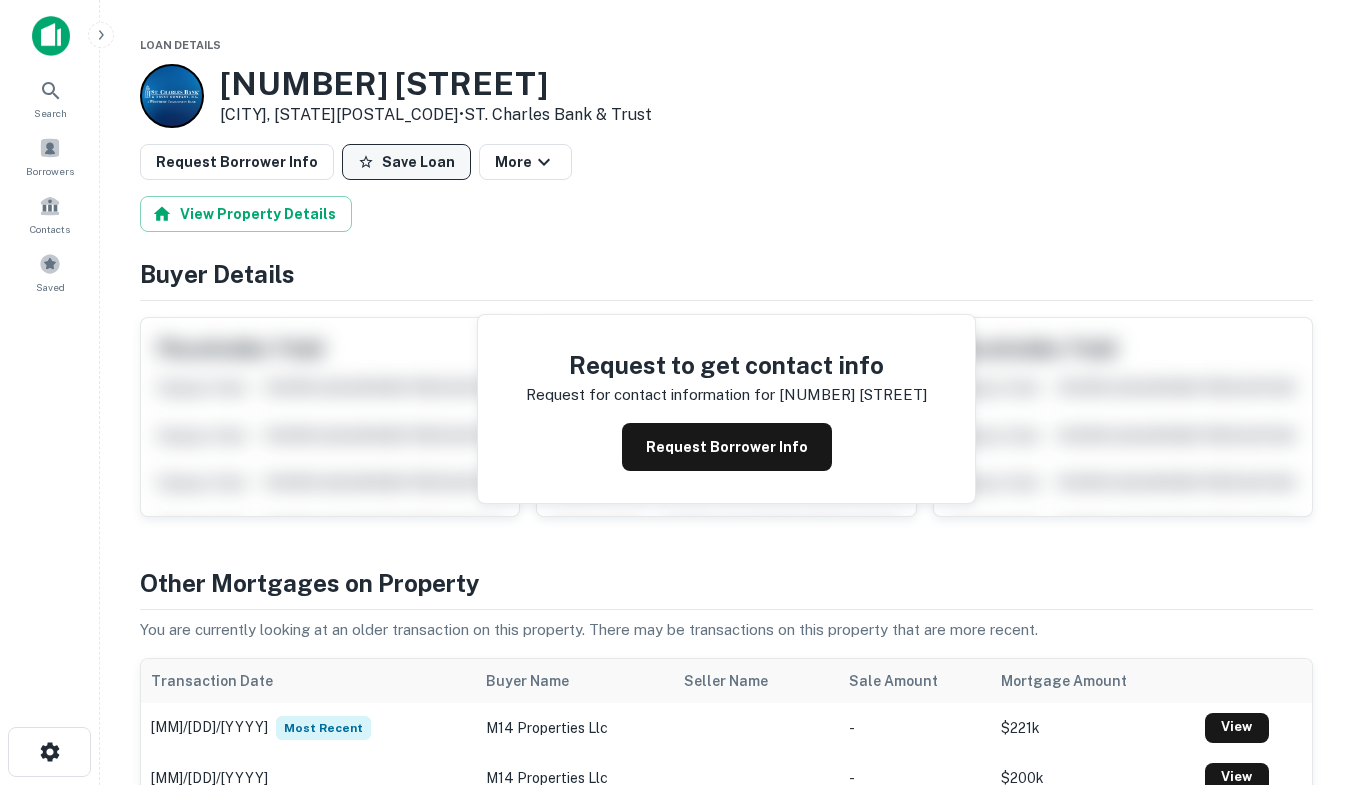 click on "Save Loan" at bounding box center (406, 162) 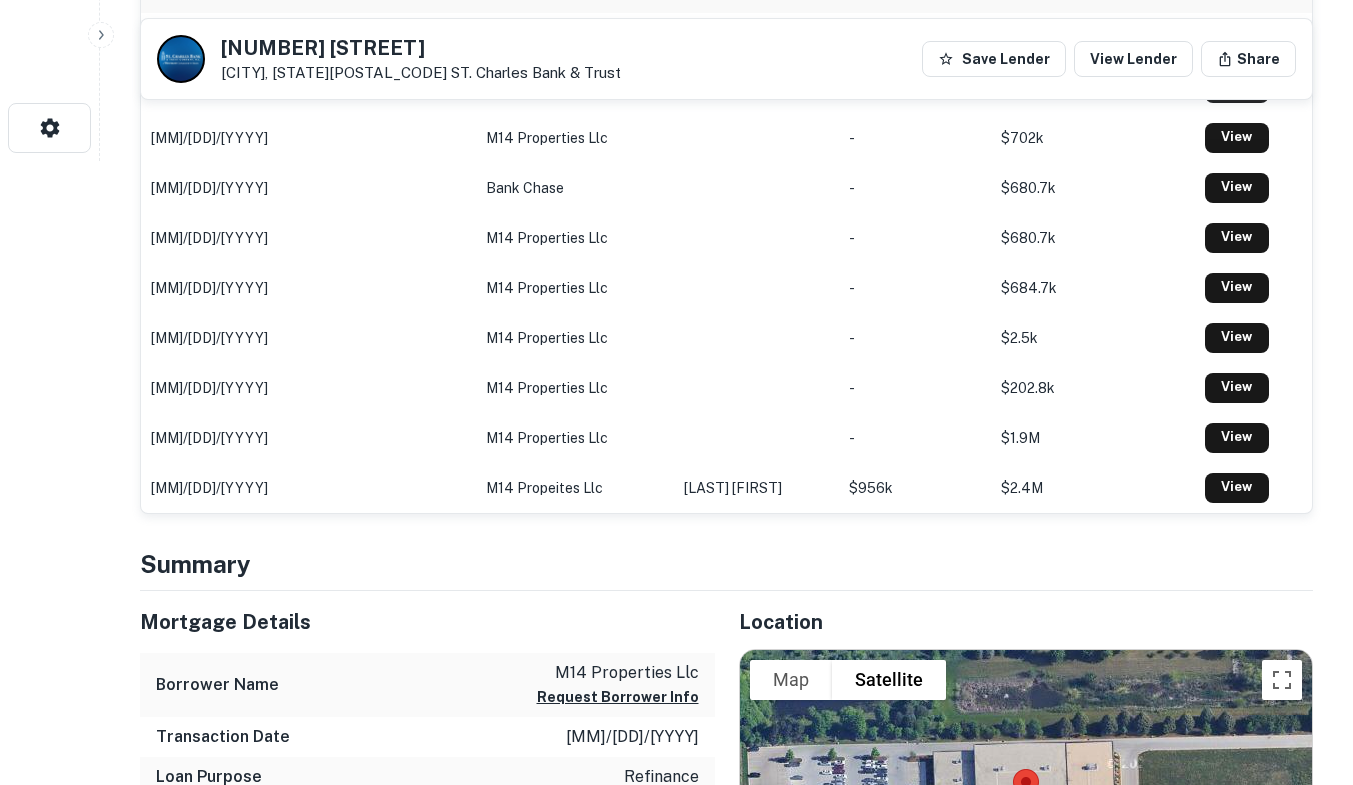 scroll, scrollTop: 620, scrollLeft: 0, axis: vertical 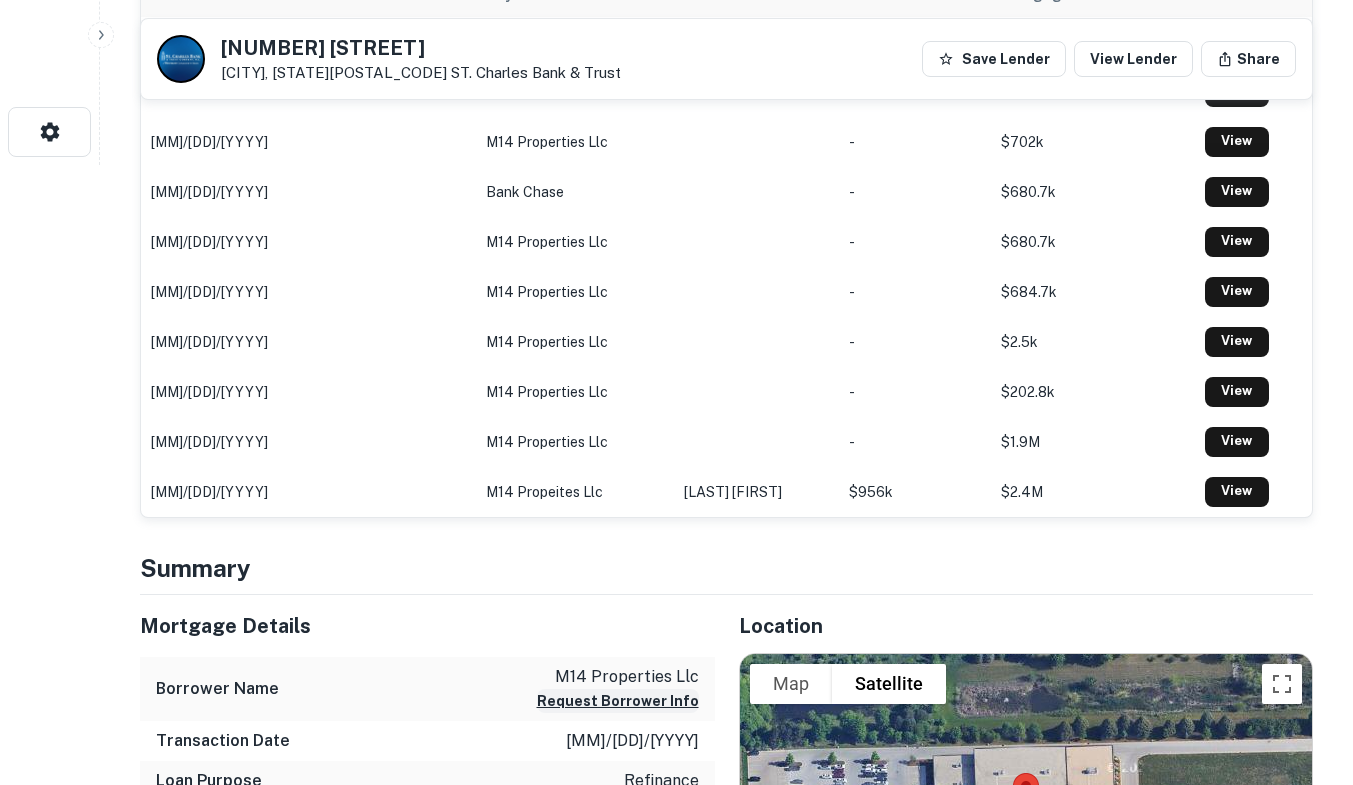 click on "Request Borrower Info" at bounding box center [618, 701] 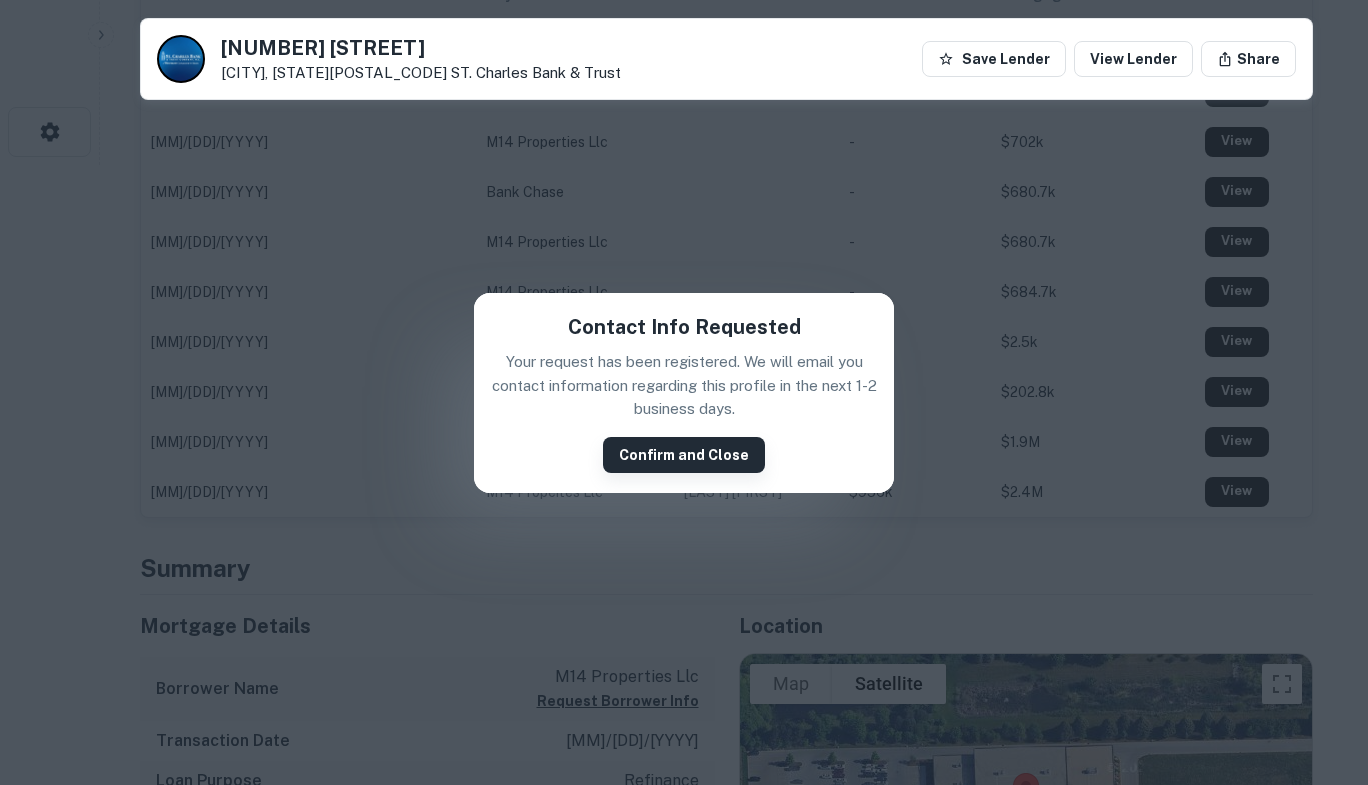 click on "Confirm and Close" at bounding box center [684, 455] 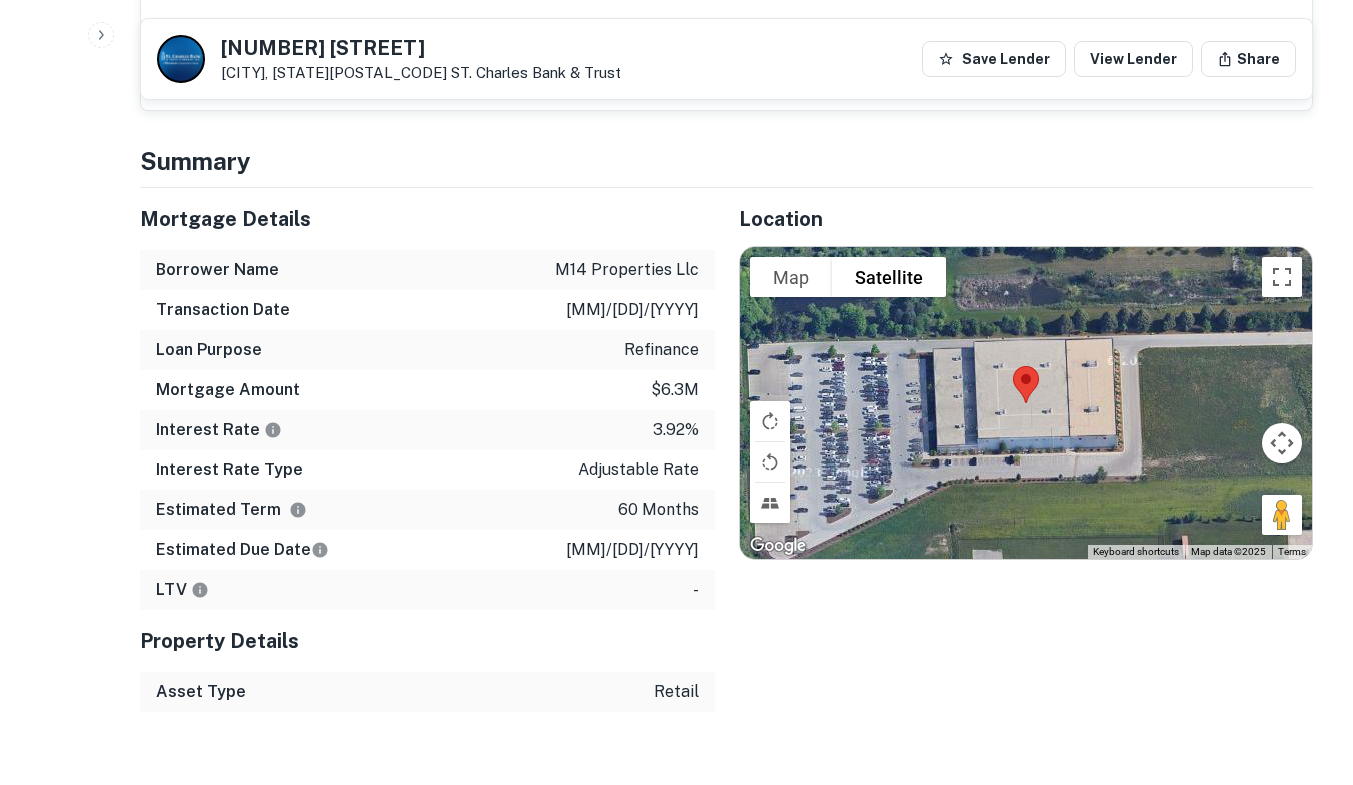 scroll, scrollTop: 1291, scrollLeft: 0, axis: vertical 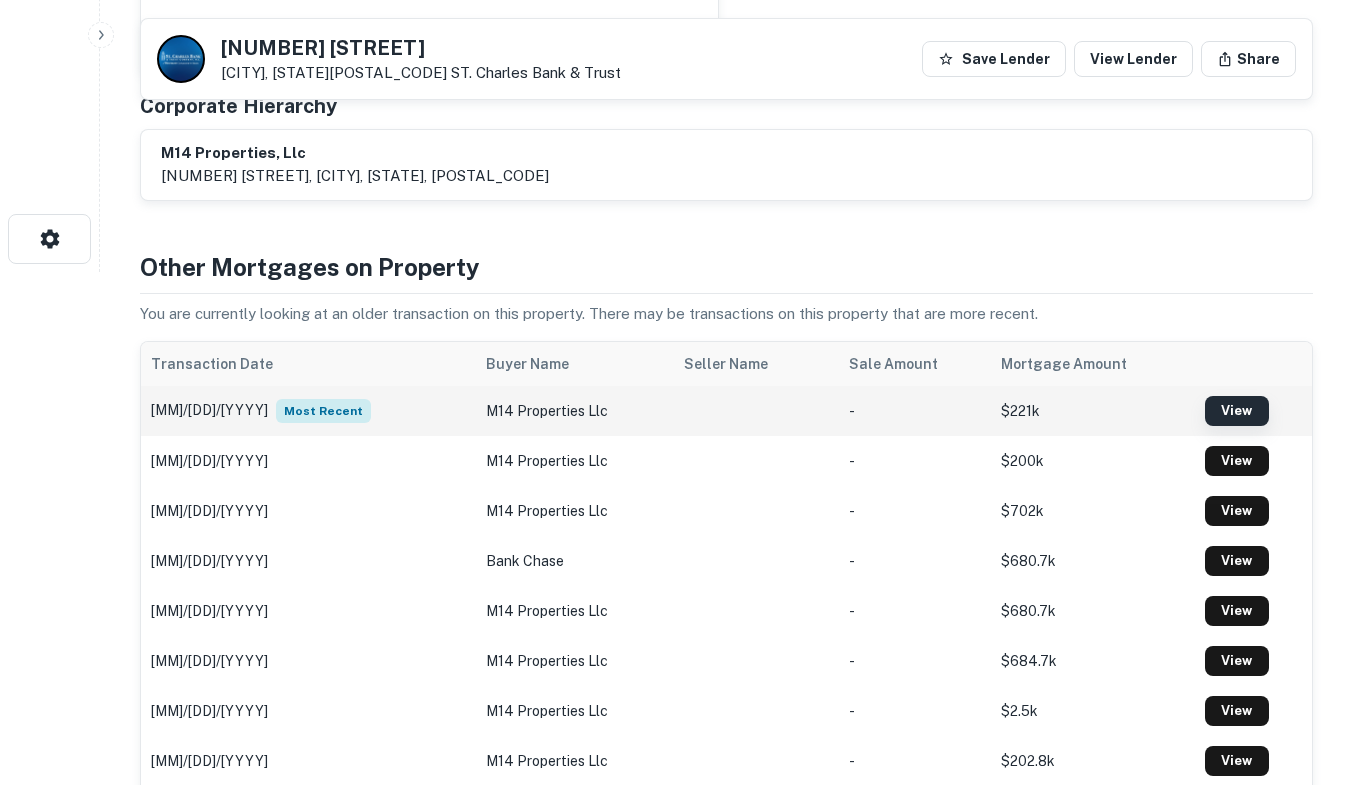 click on "View" at bounding box center [1237, 411] 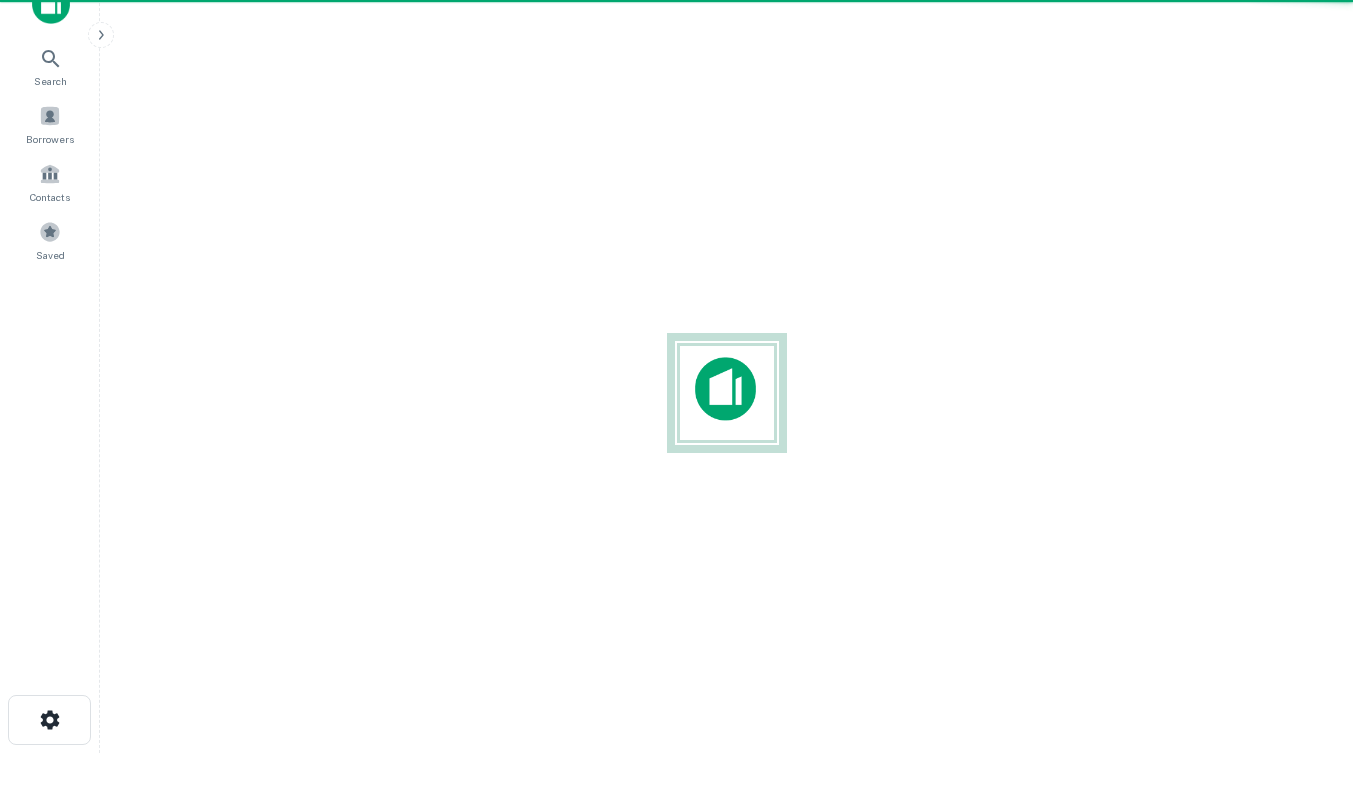 scroll, scrollTop: 0, scrollLeft: 0, axis: both 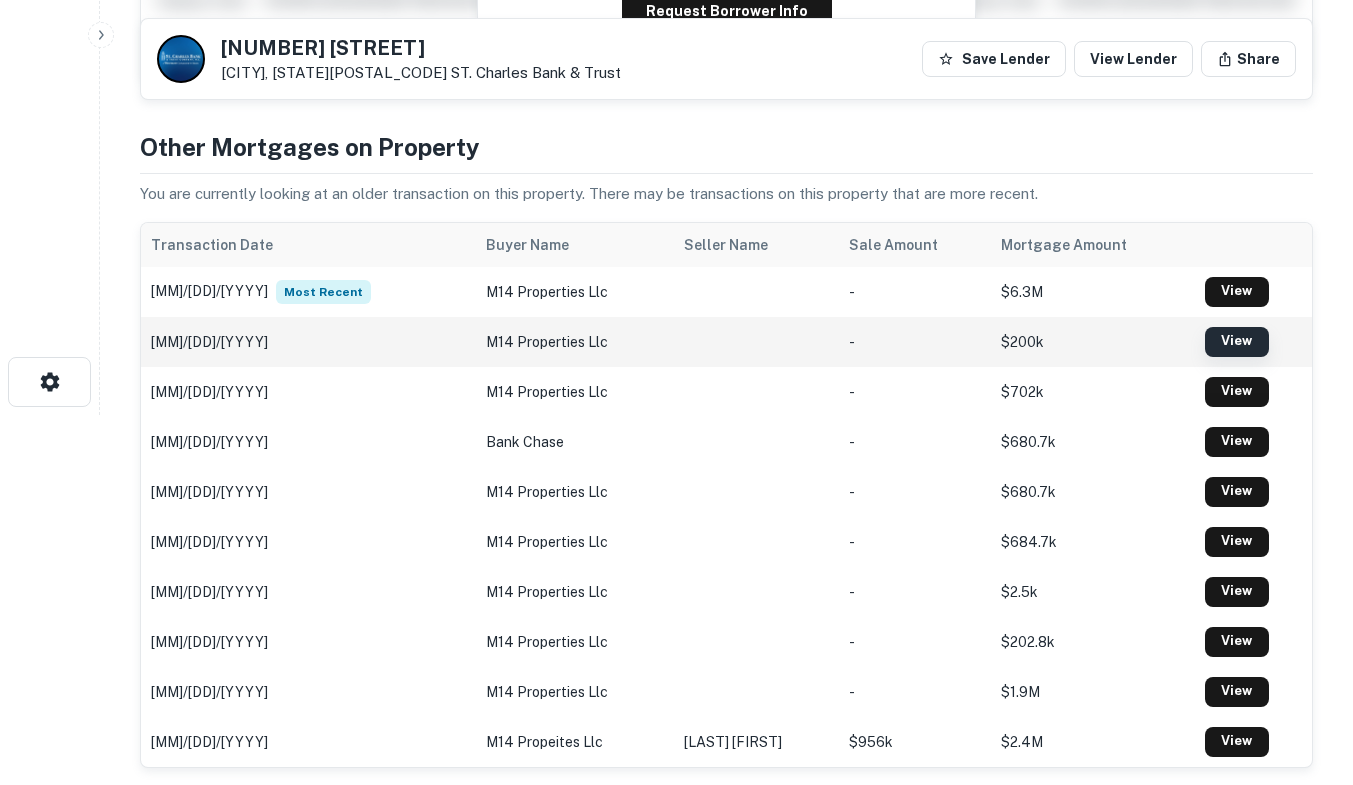 click on "View" at bounding box center (1237, 342) 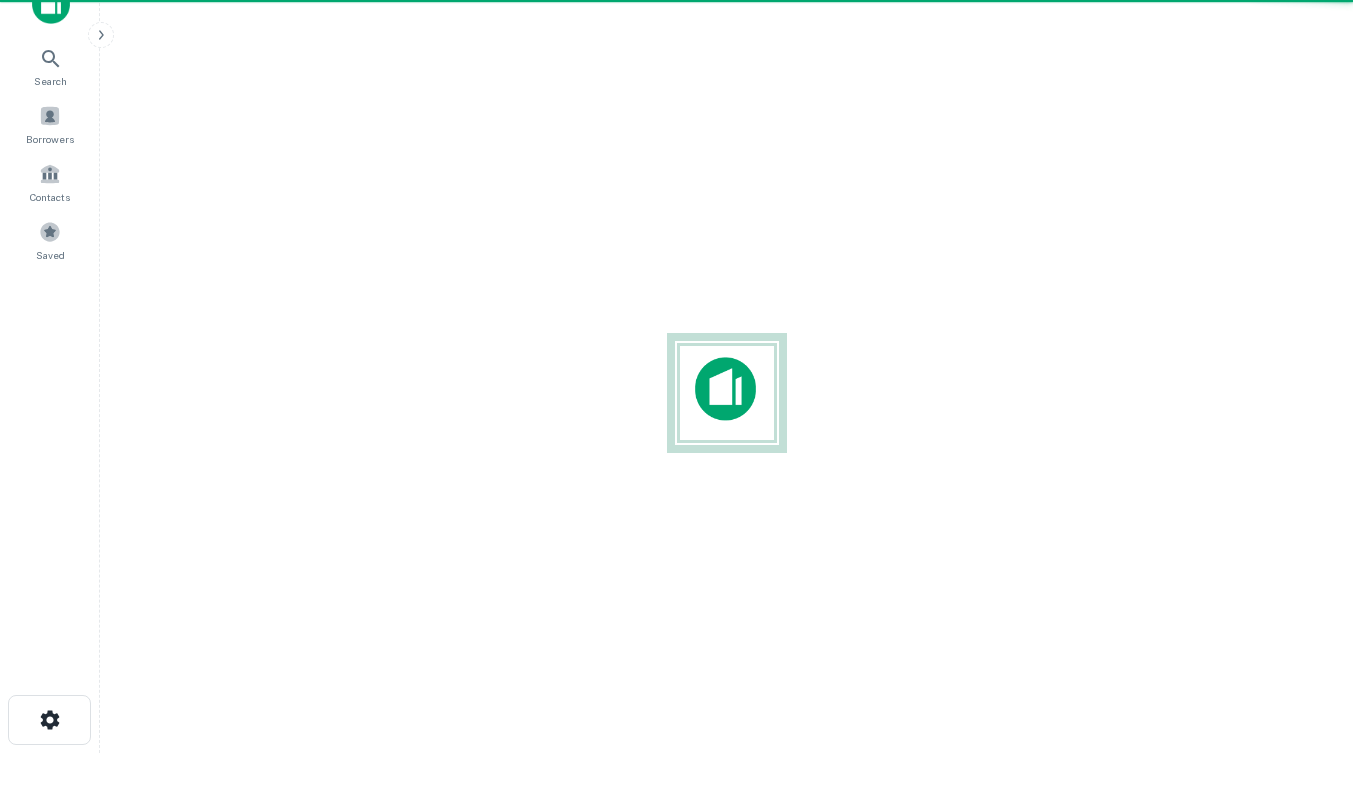 scroll, scrollTop: 0, scrollLeft: 0, axis: both 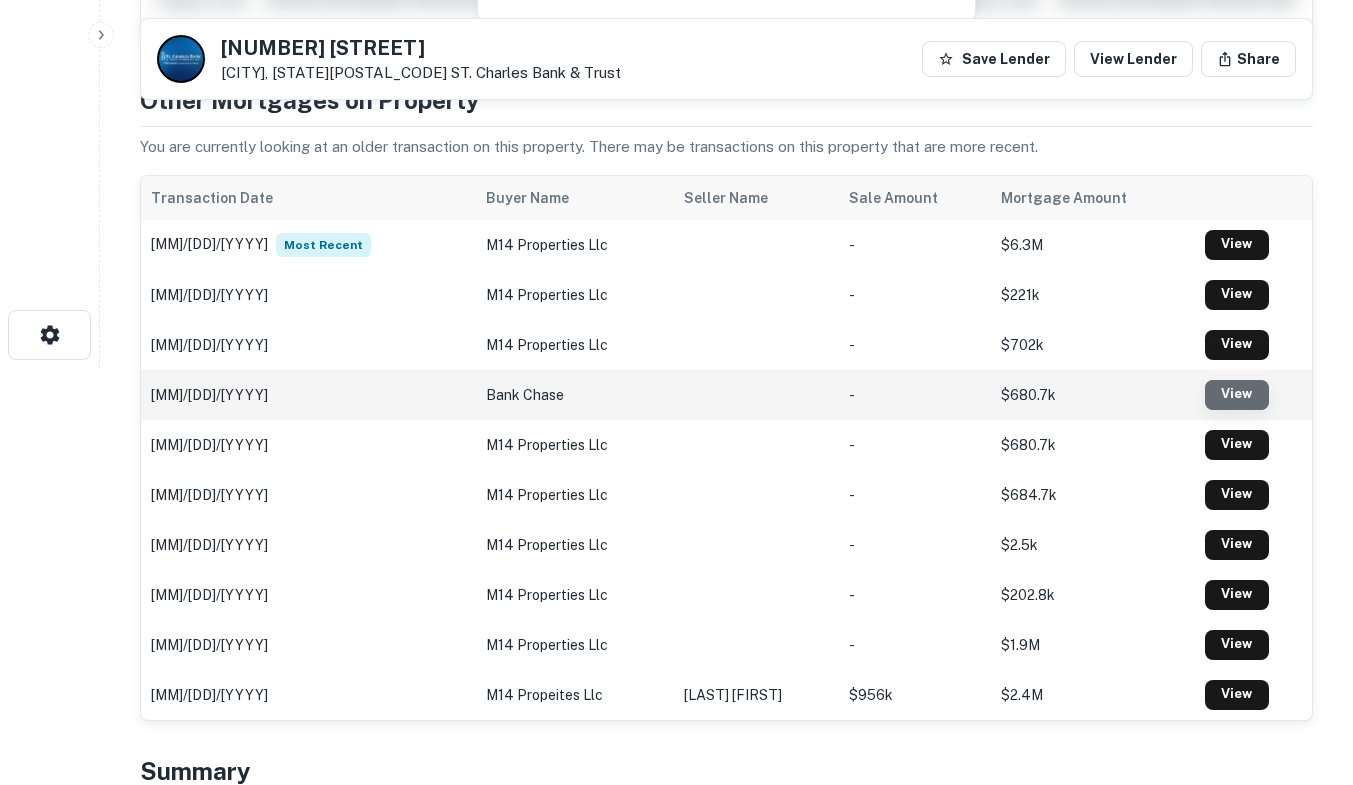 click on "View" at bounding box center (1237, 395) 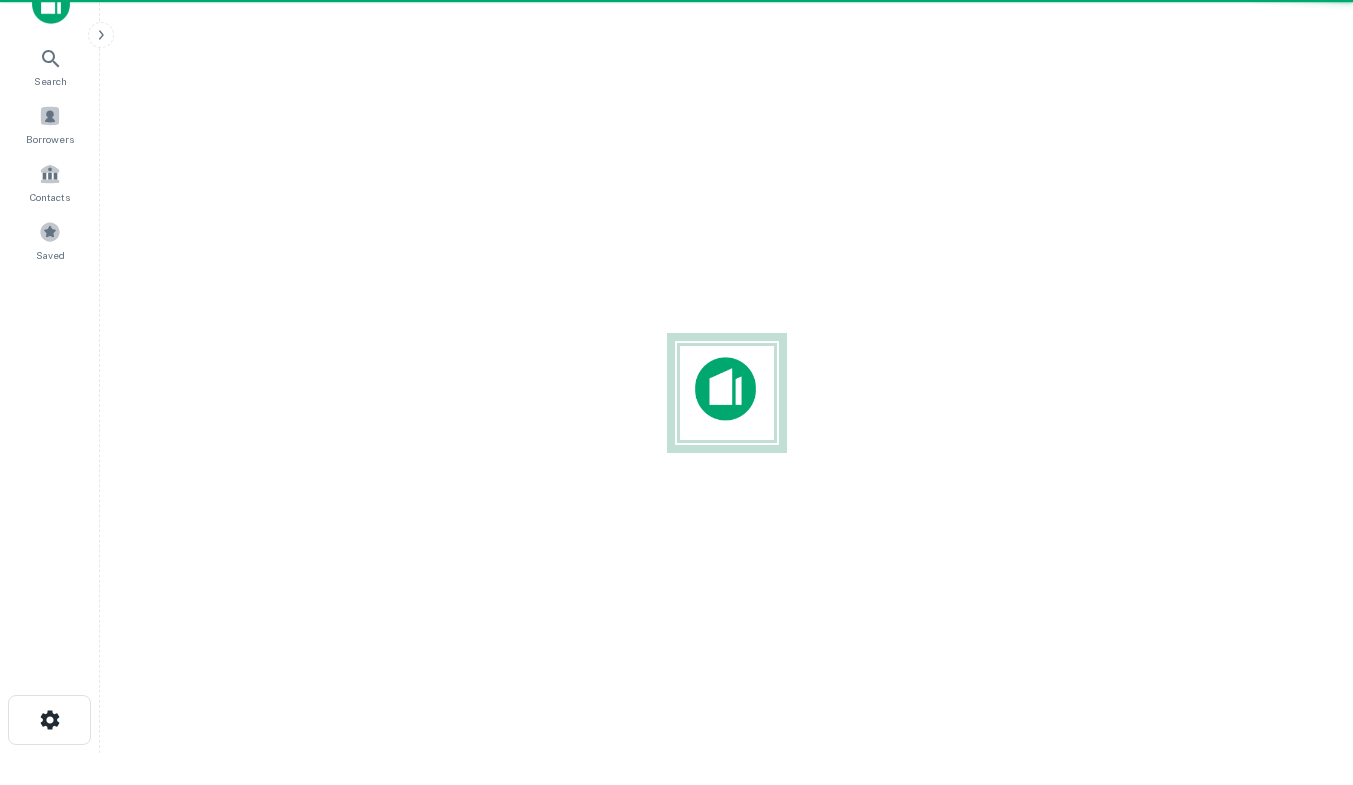 scroll, scrollTop: 0, scrollLeft: 0, axis: both 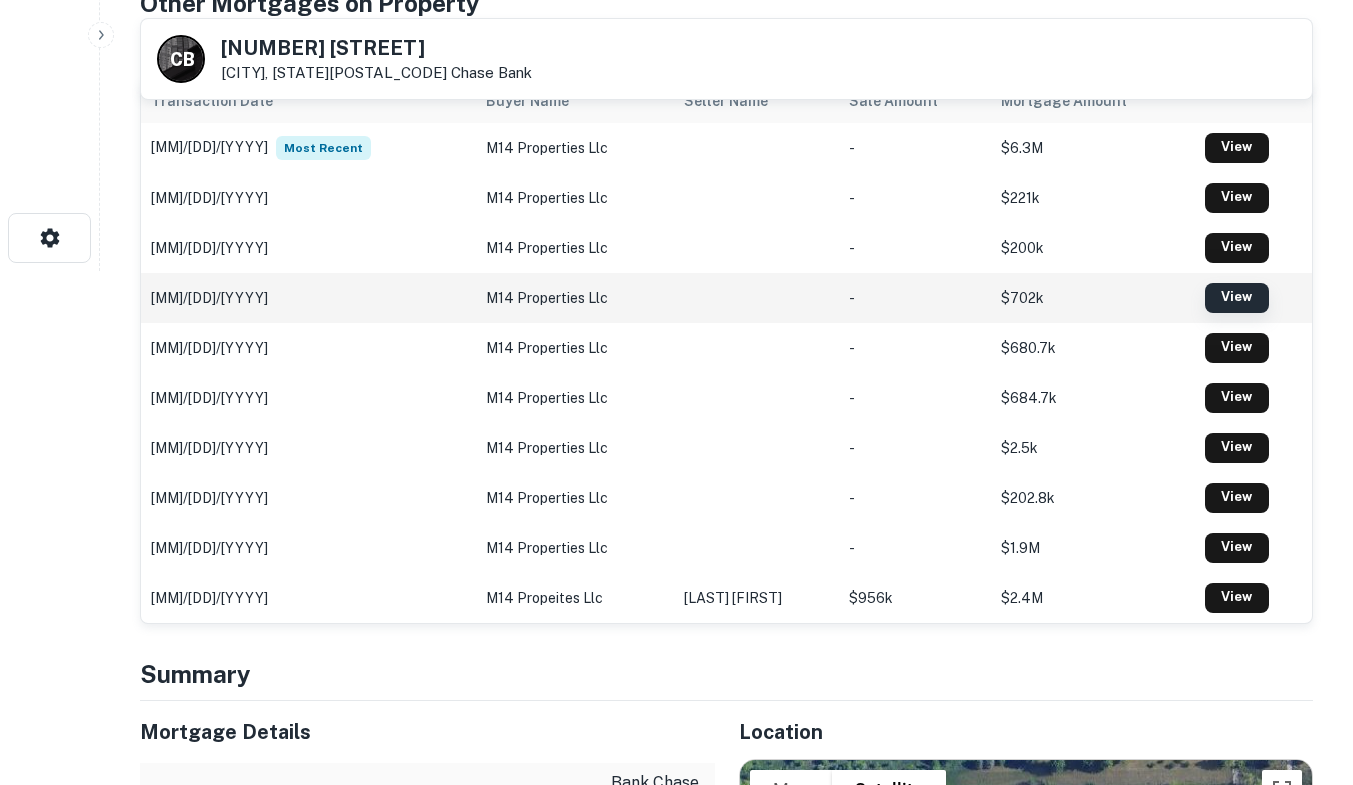 click on "View" at bounding box center (1237, 298) 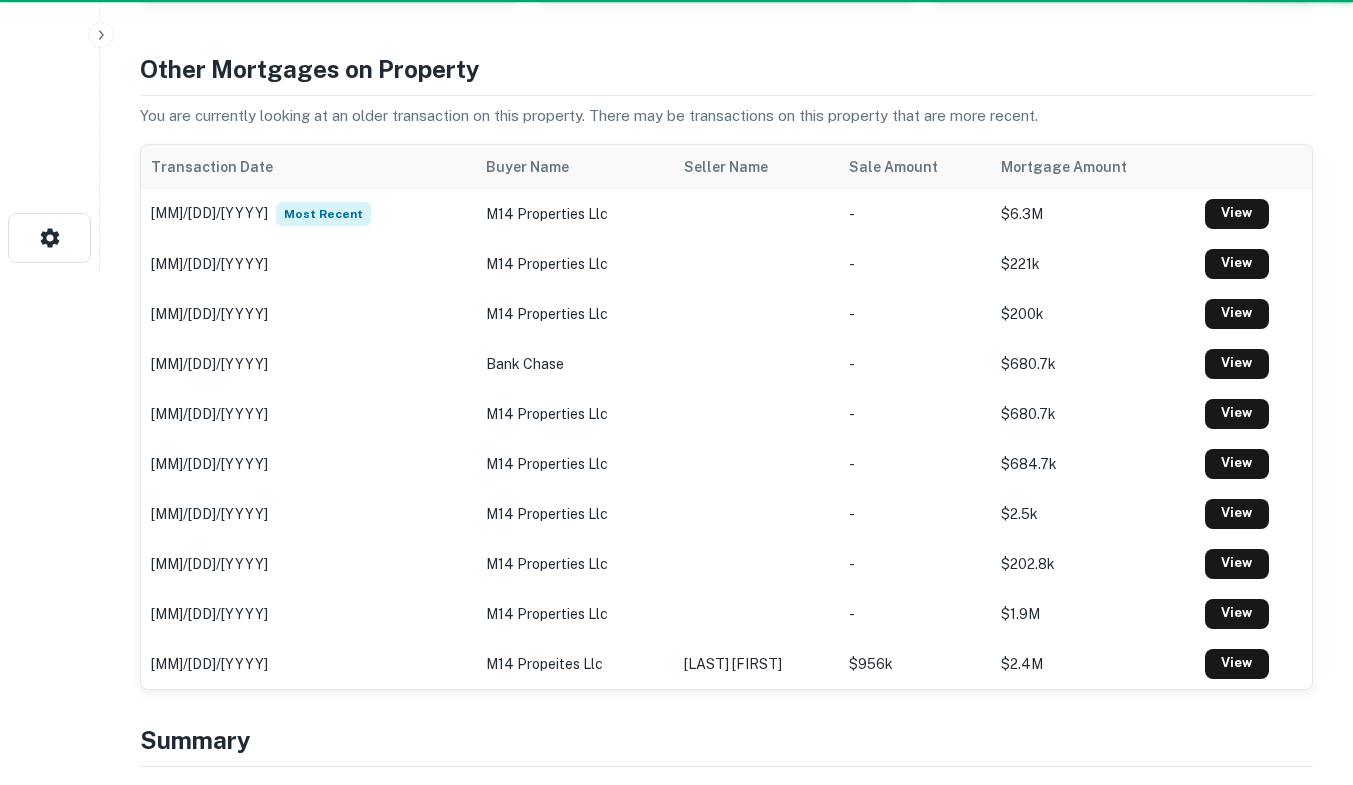 scroll, scrollTop: 0, scrollLeft: 0, axis: both 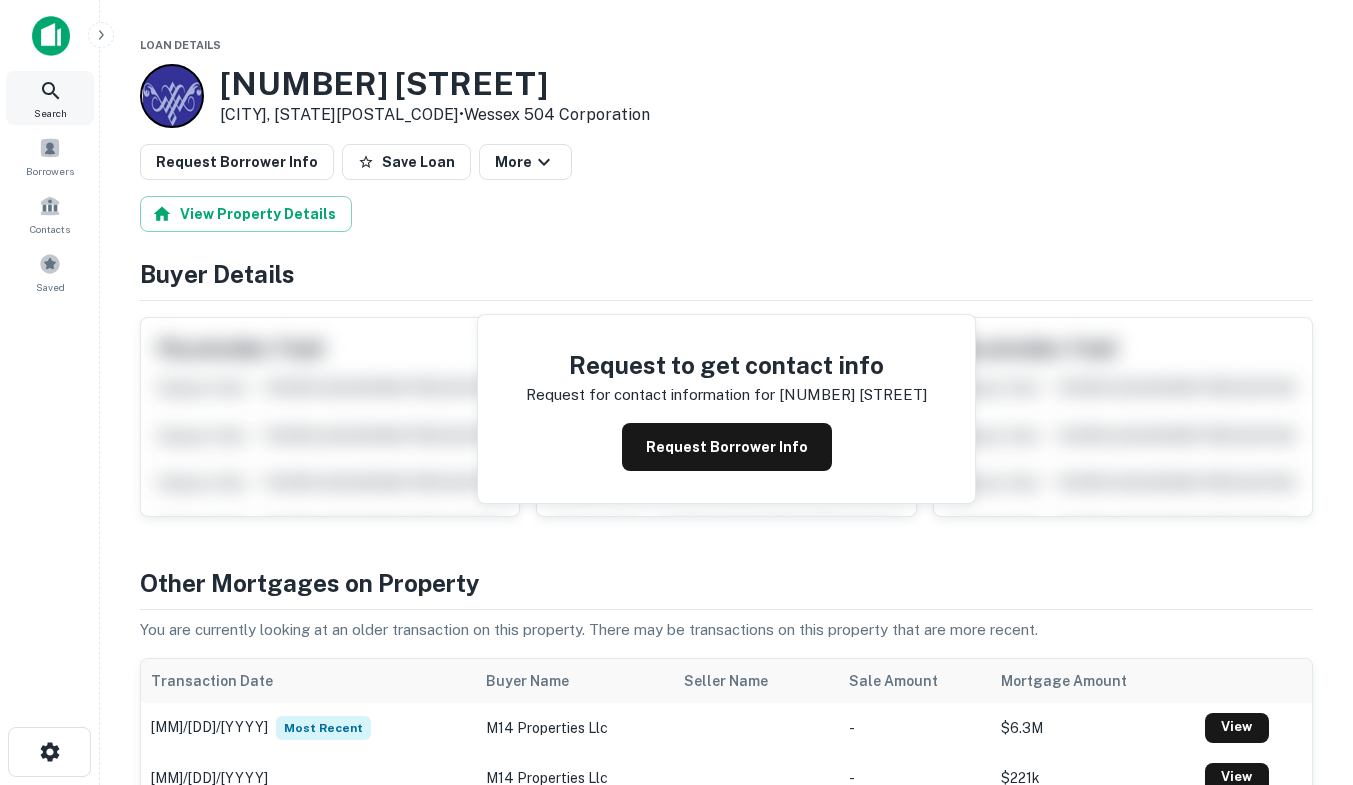 click 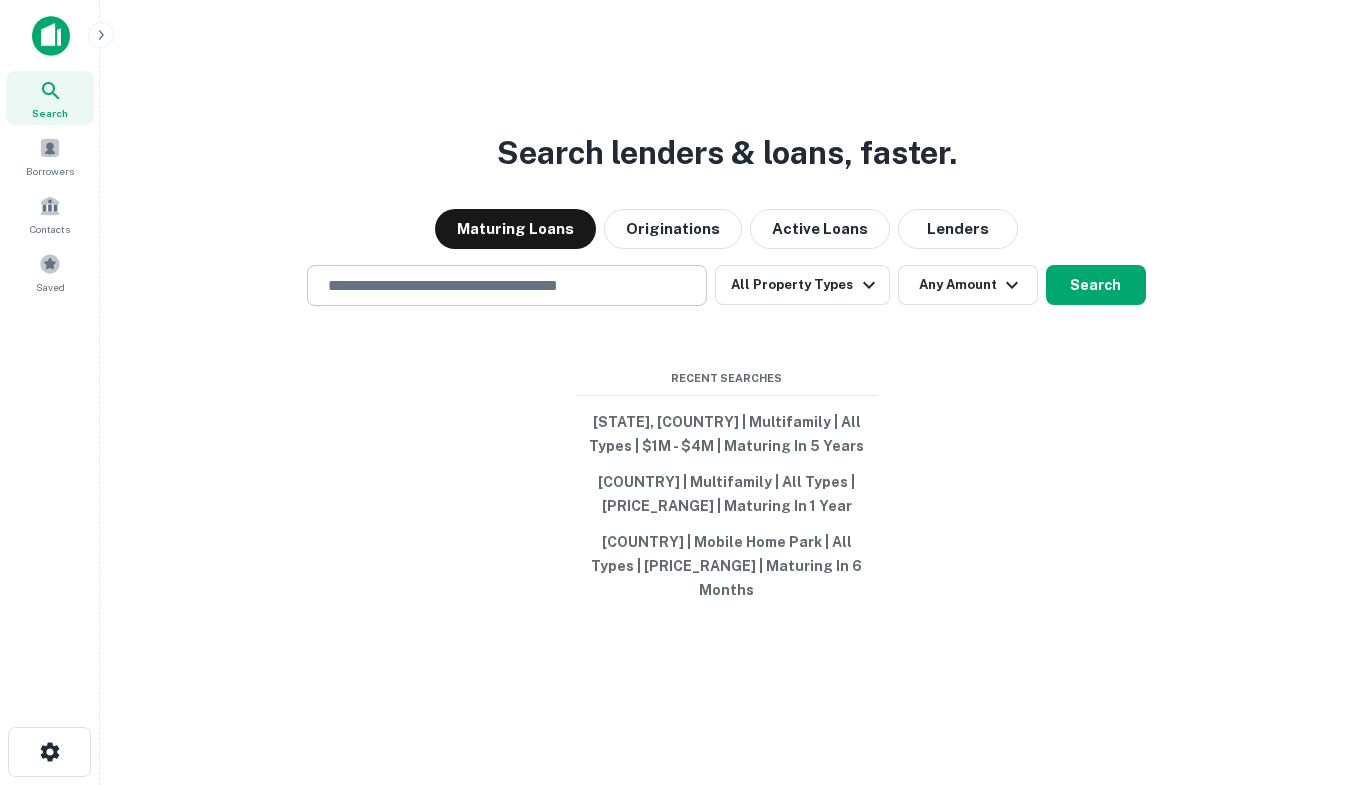 scroll, scrollTop: 0, scrollLeft: 0, axis: both 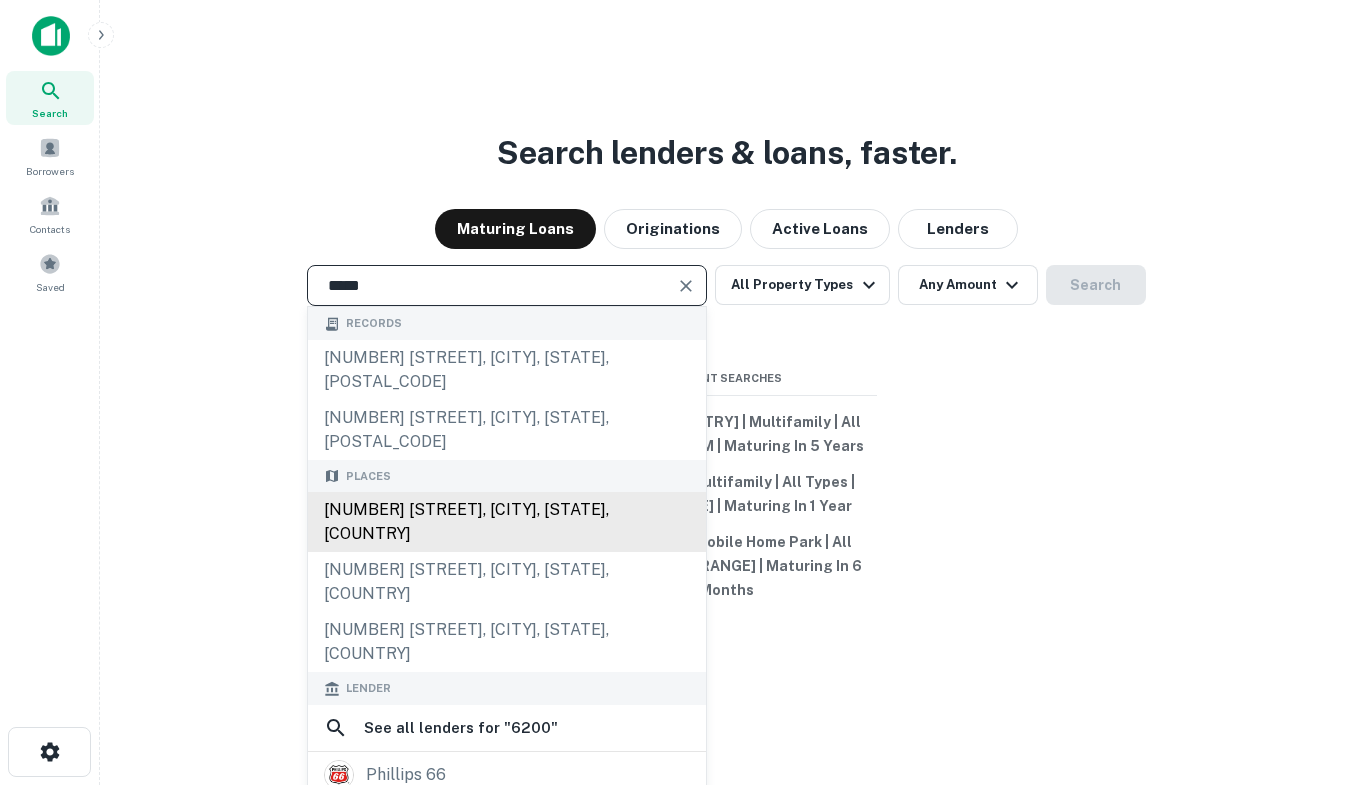 click on "6200 River Bend Drive, Lisle, IL, USA" at bounding box center [507, 522] 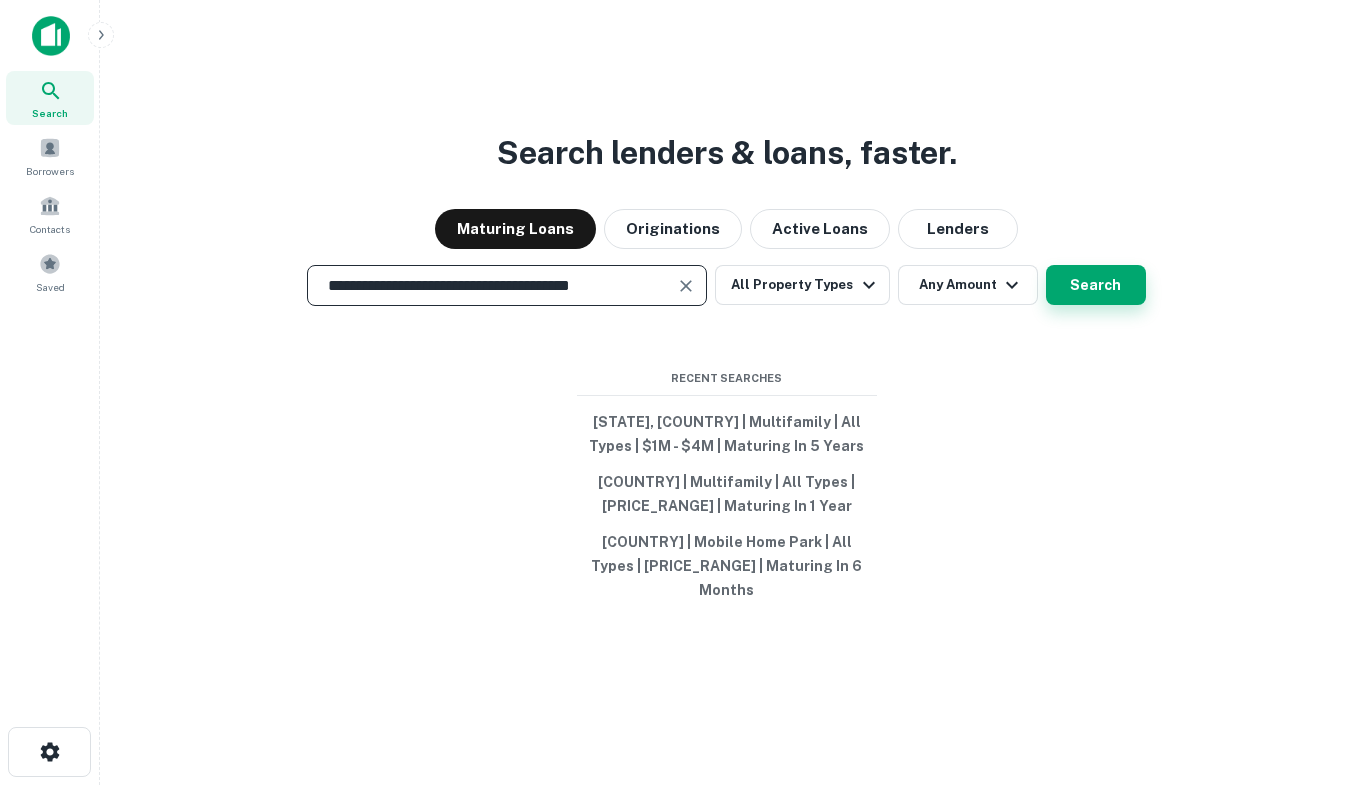 type on "**********" 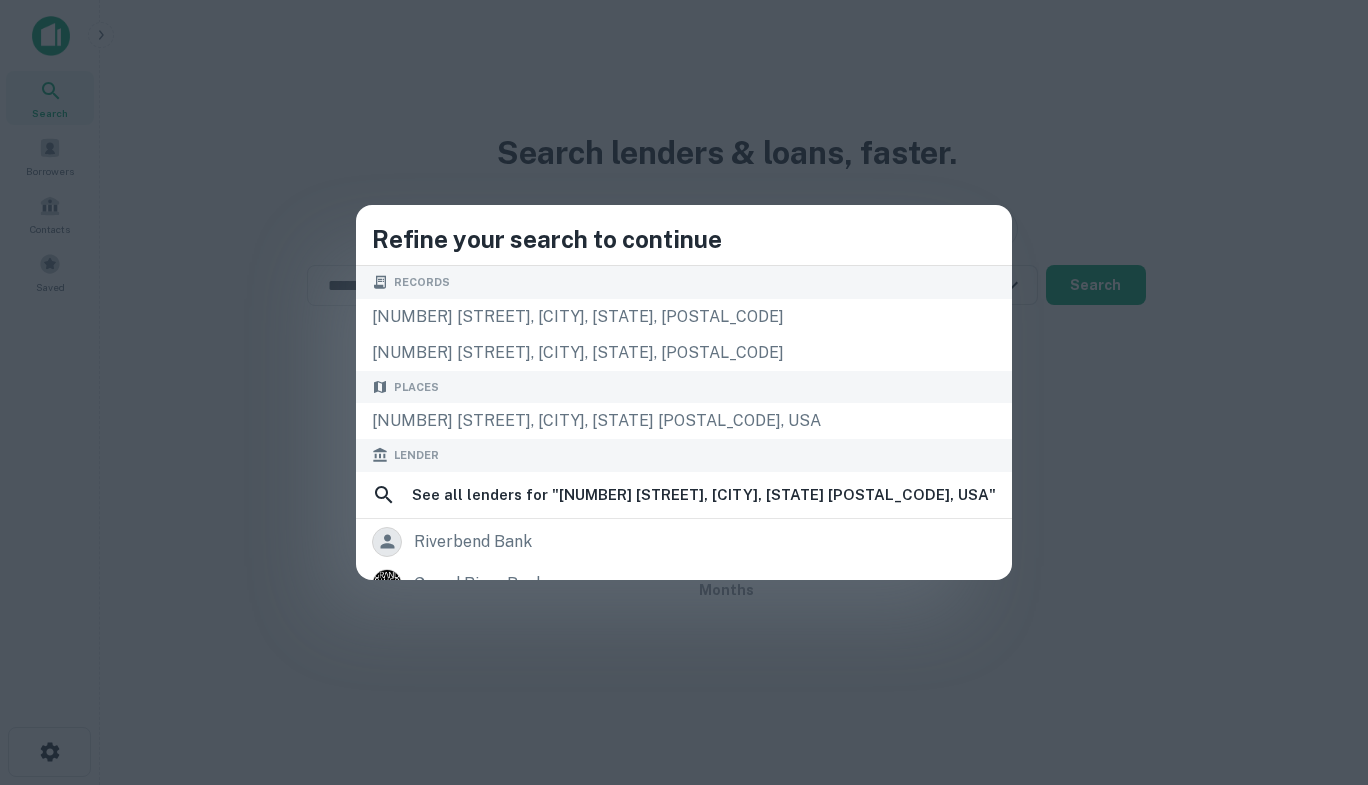 click on "Refine your search to continue Records 5115 riverview dr, lisle, il, 60532 1208 lisle pl, lisle, il, 60532 Places 6200 River Bend Dr, Lisle, IL 60532, USA Lender See all lenders for " 6200 River Bend Dr, Lisle, IL 60532, USA " riverbend bank grand river bank river bank bail usa, inc. red river bank river city bk riverland bank riverwind bank apple river state bank river city bank" at bounding box center (684, 392) 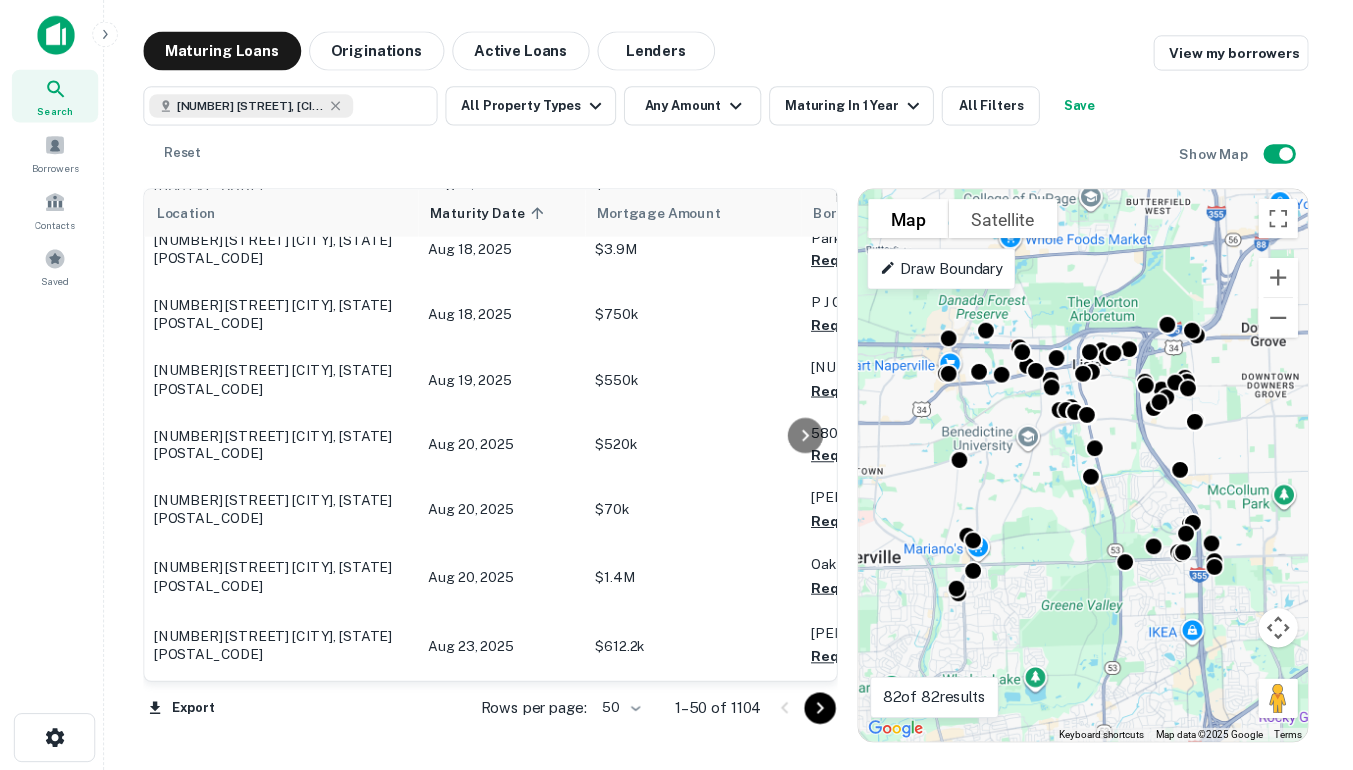 scroll, scrollTop: 0, scrollLeft: 0, axis: both 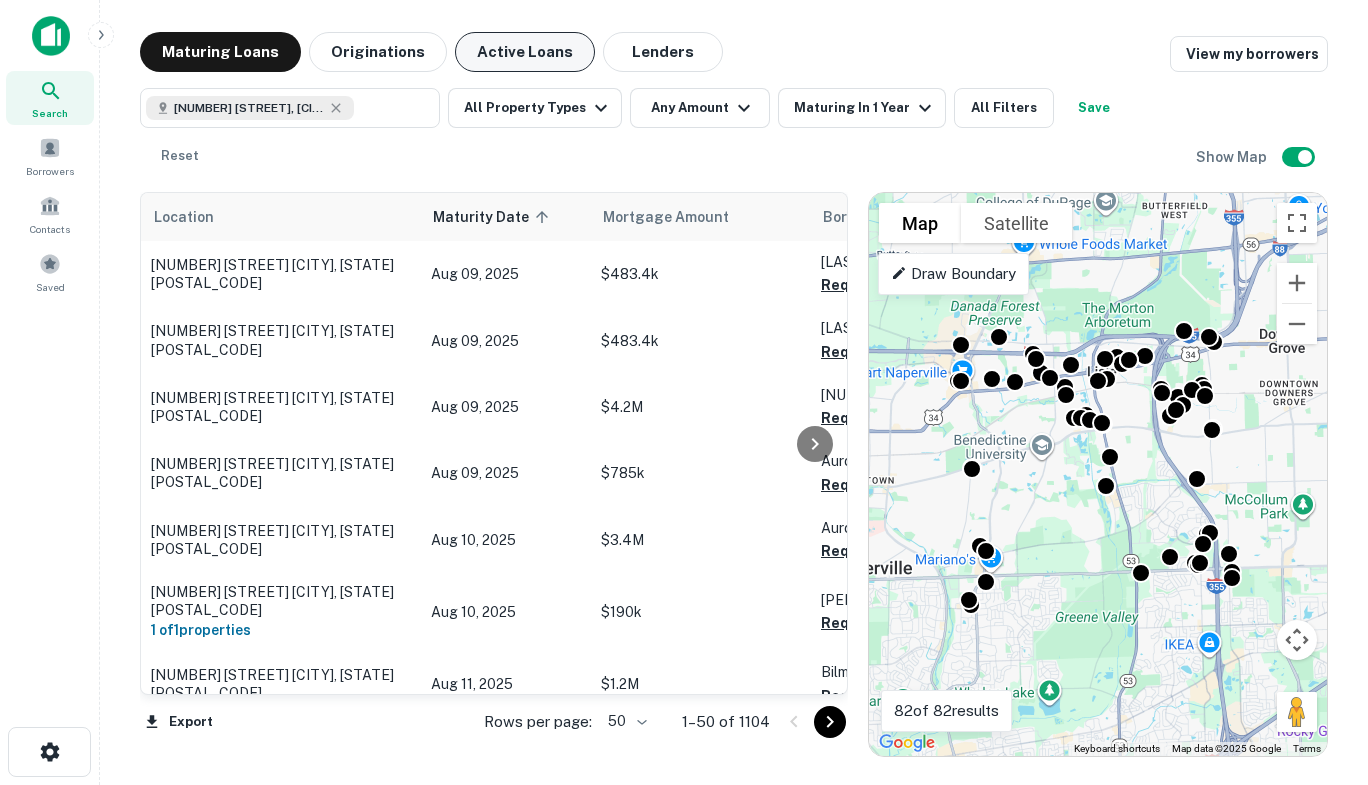click on "Active Loans" at bounding box center (525, 52) 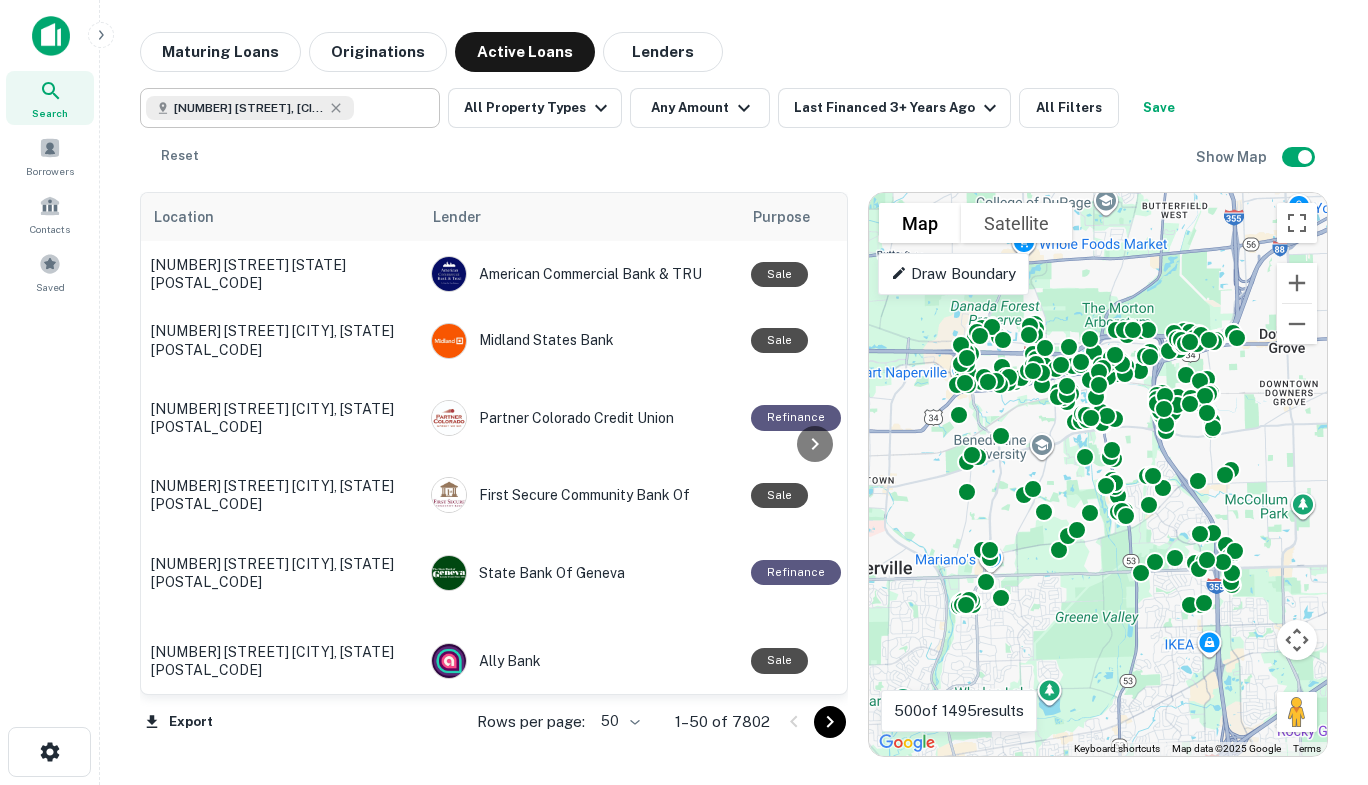 click on "6200 River Bend Dr, Lisle, IL 60532, USA" at bounding box center [249, 108] 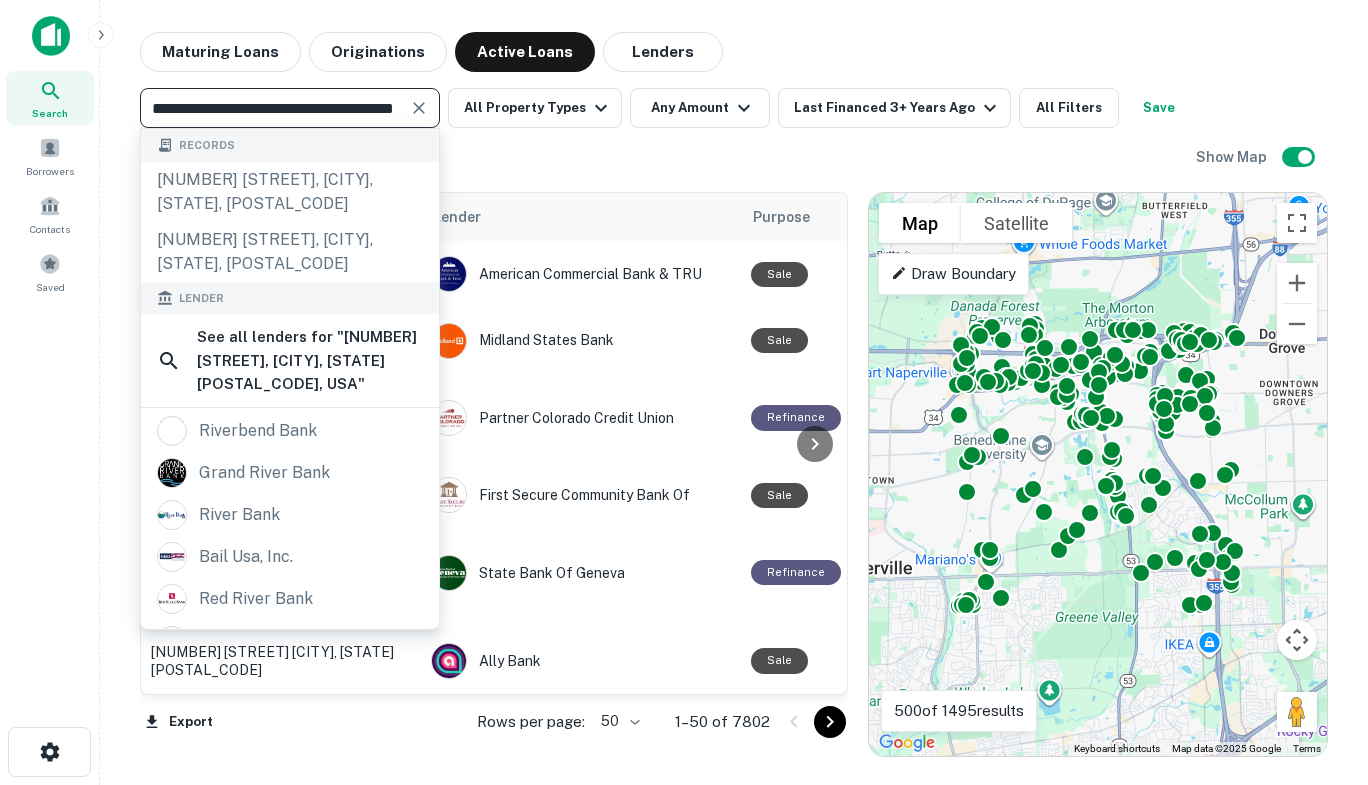 type on "**********" 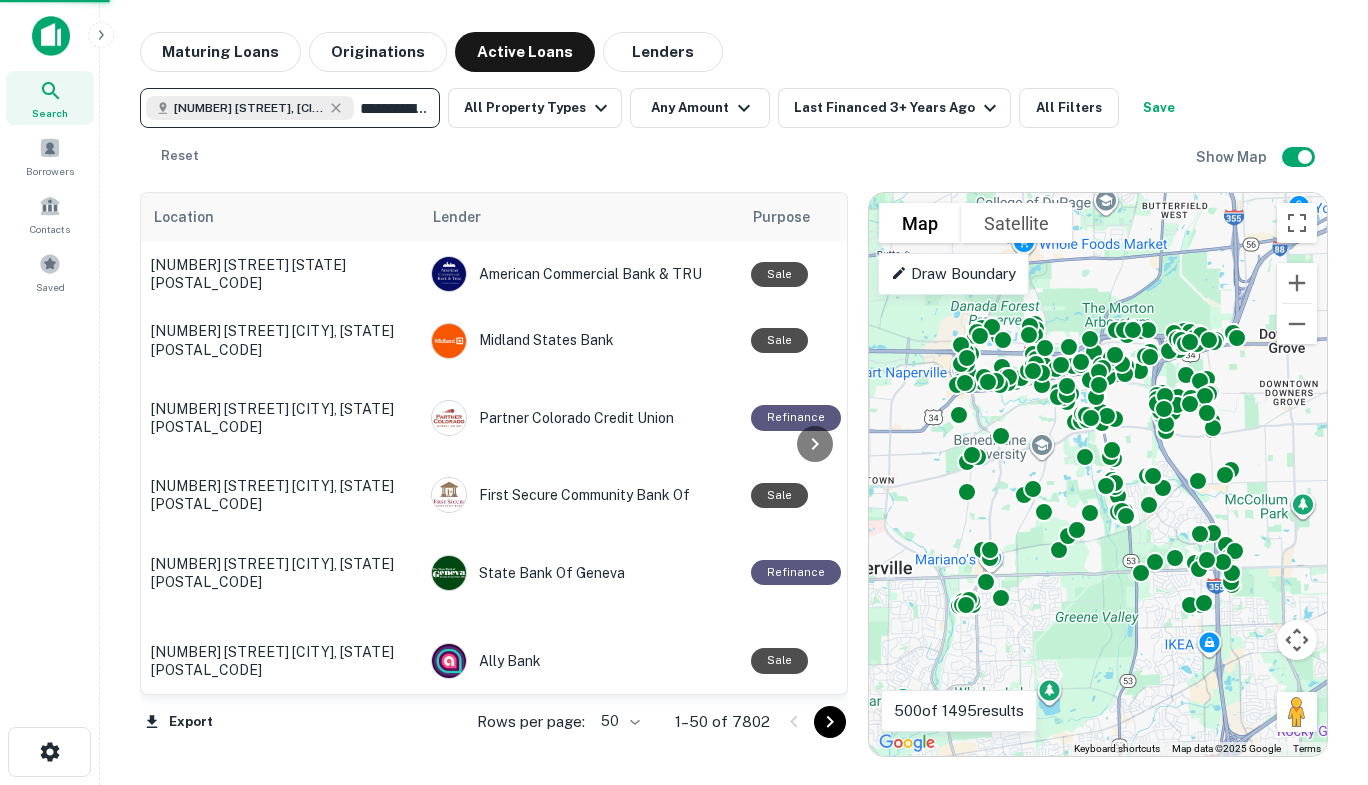 type 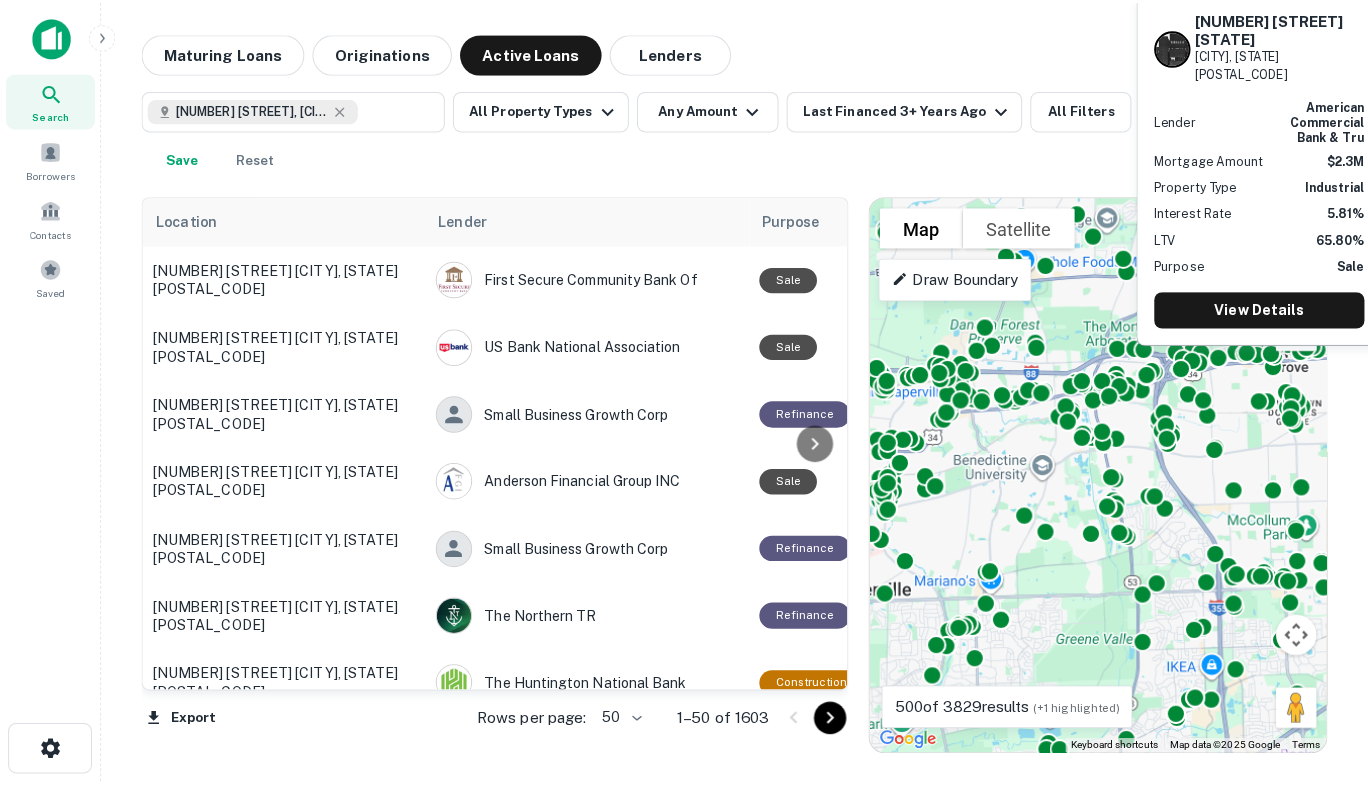scroll, scrollTop: 0, scrollLeft: 0, axis: both 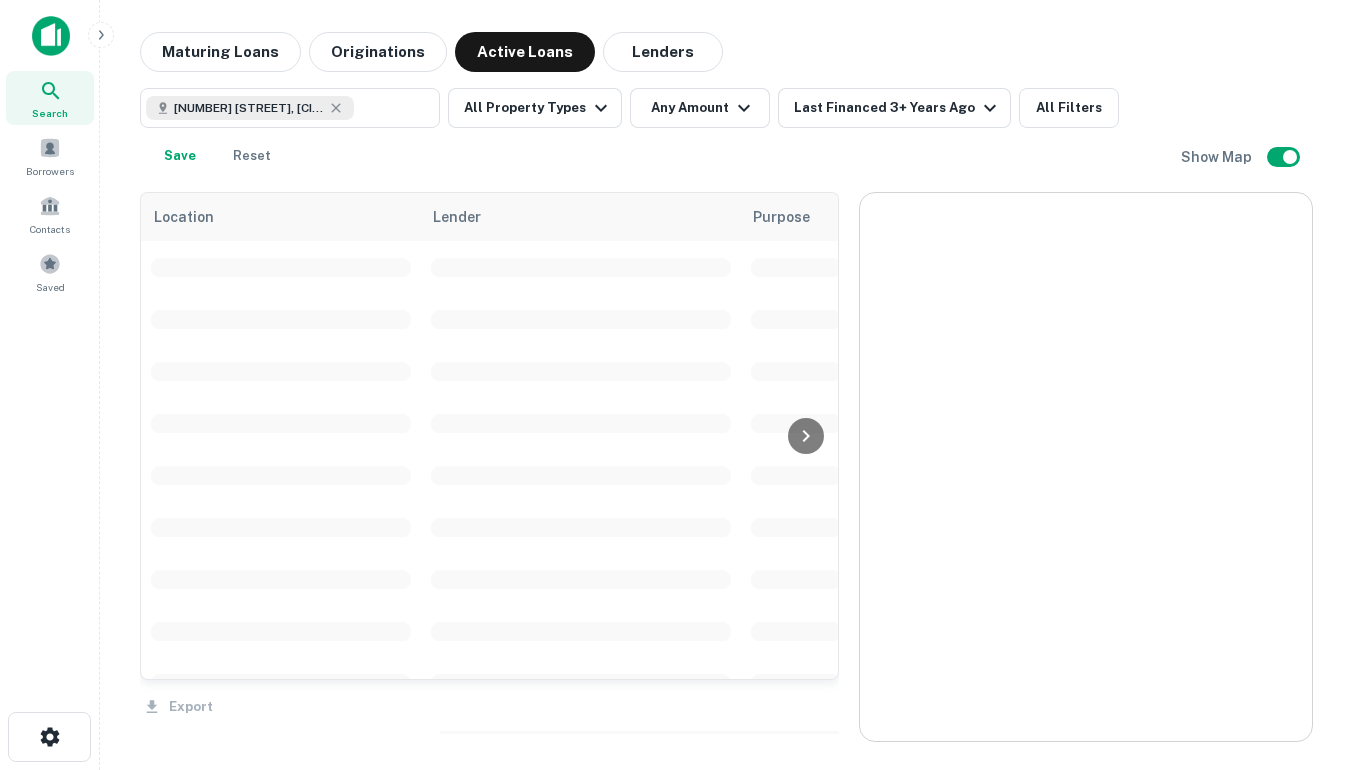 click at bounding box center [1086, 467] 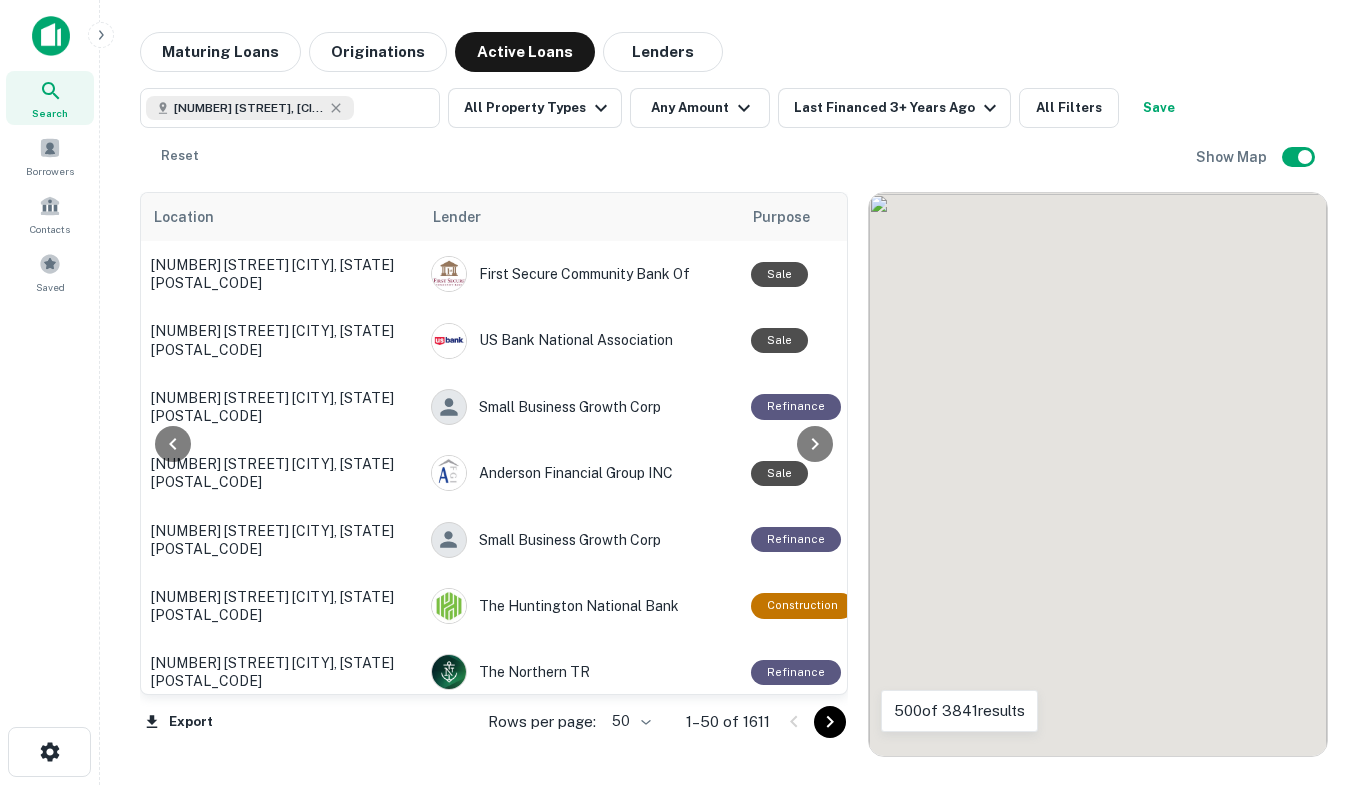 scroll, scrollTop: 0, scrollLeft: 0, axis: both 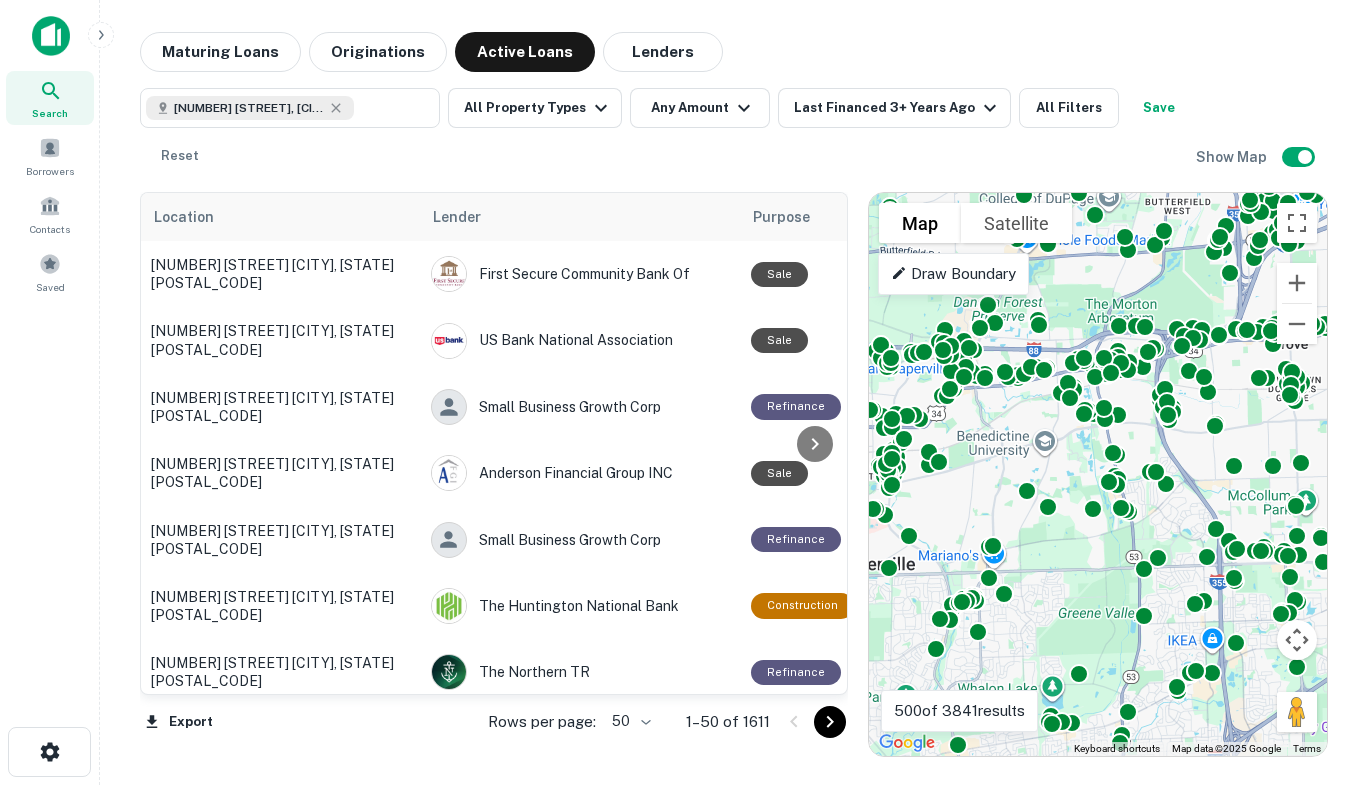 click 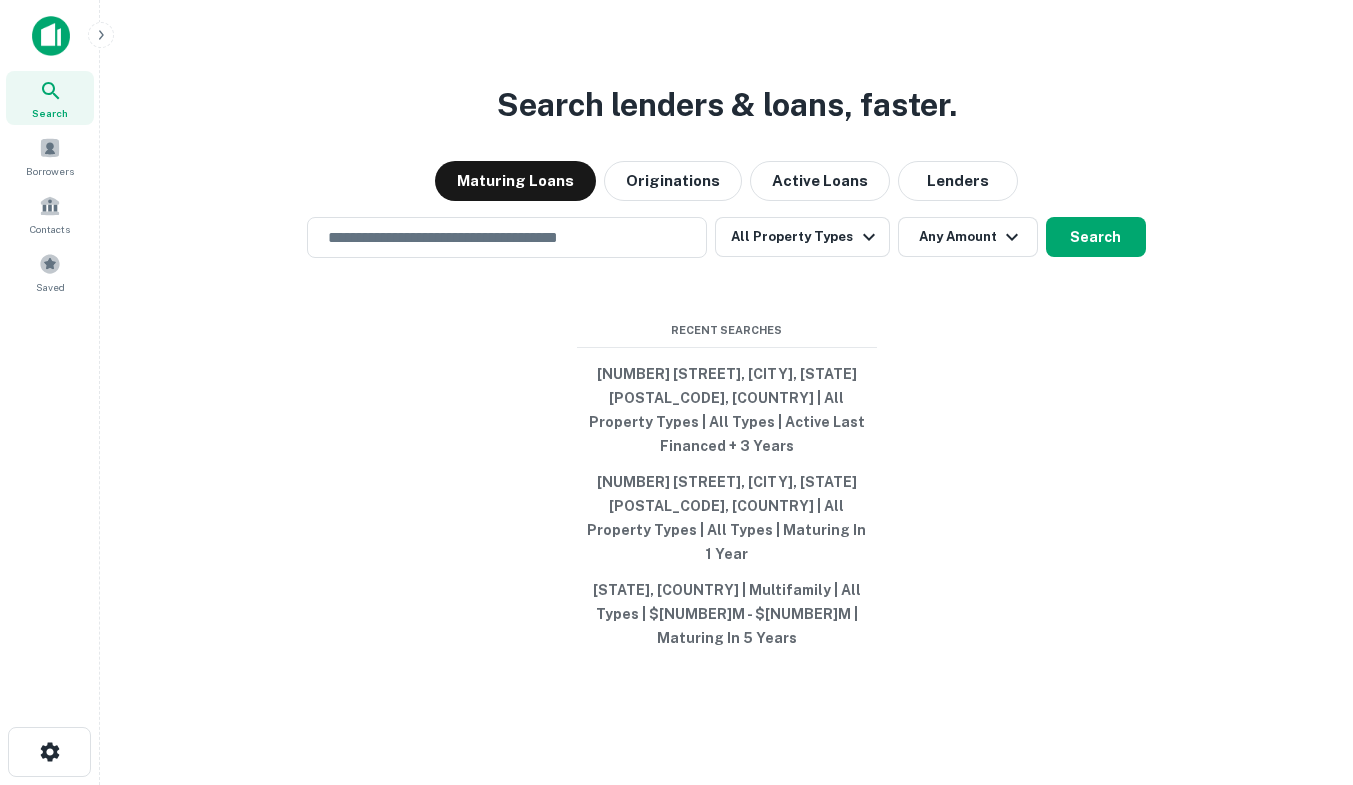 scroll, scrollTop: 0, scrollLeft: 0, axis: both 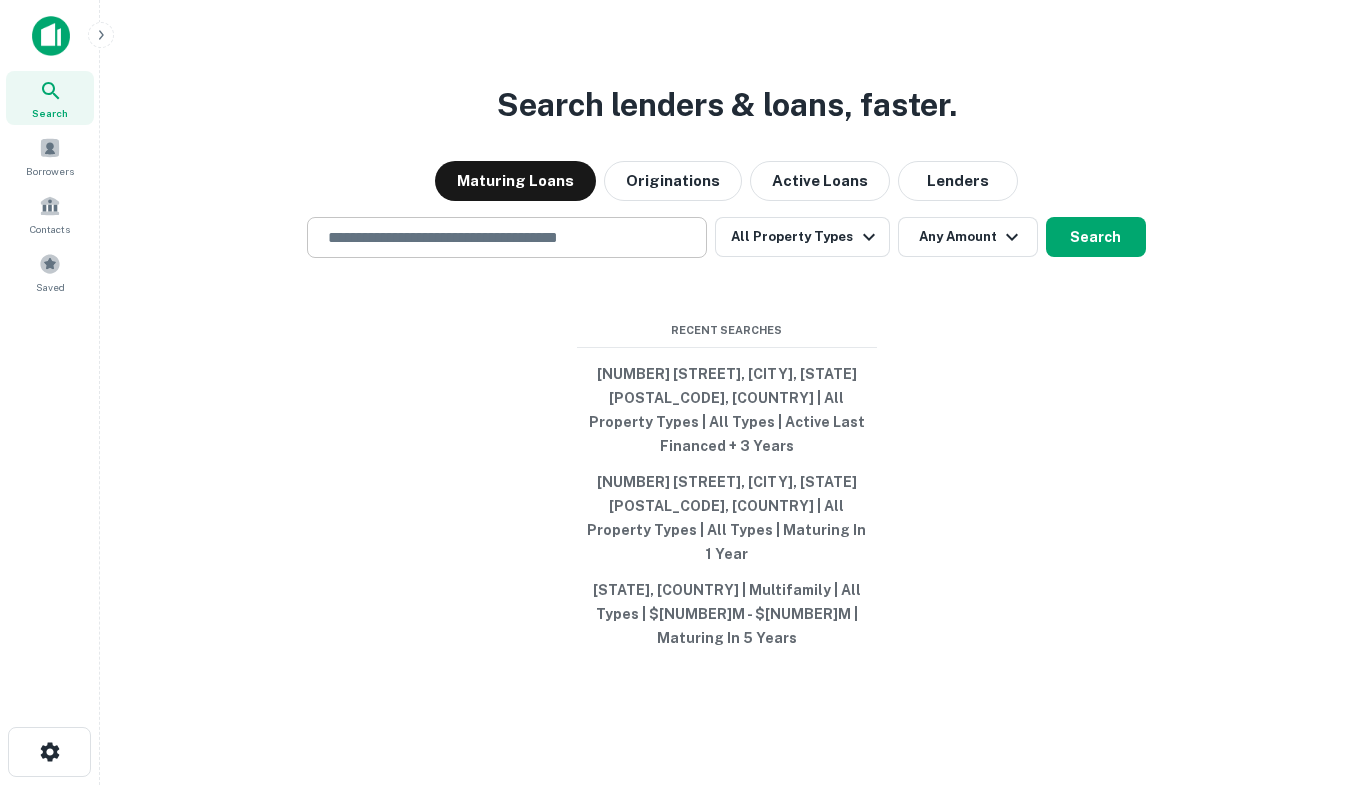 click at bounding box center [507, 237] 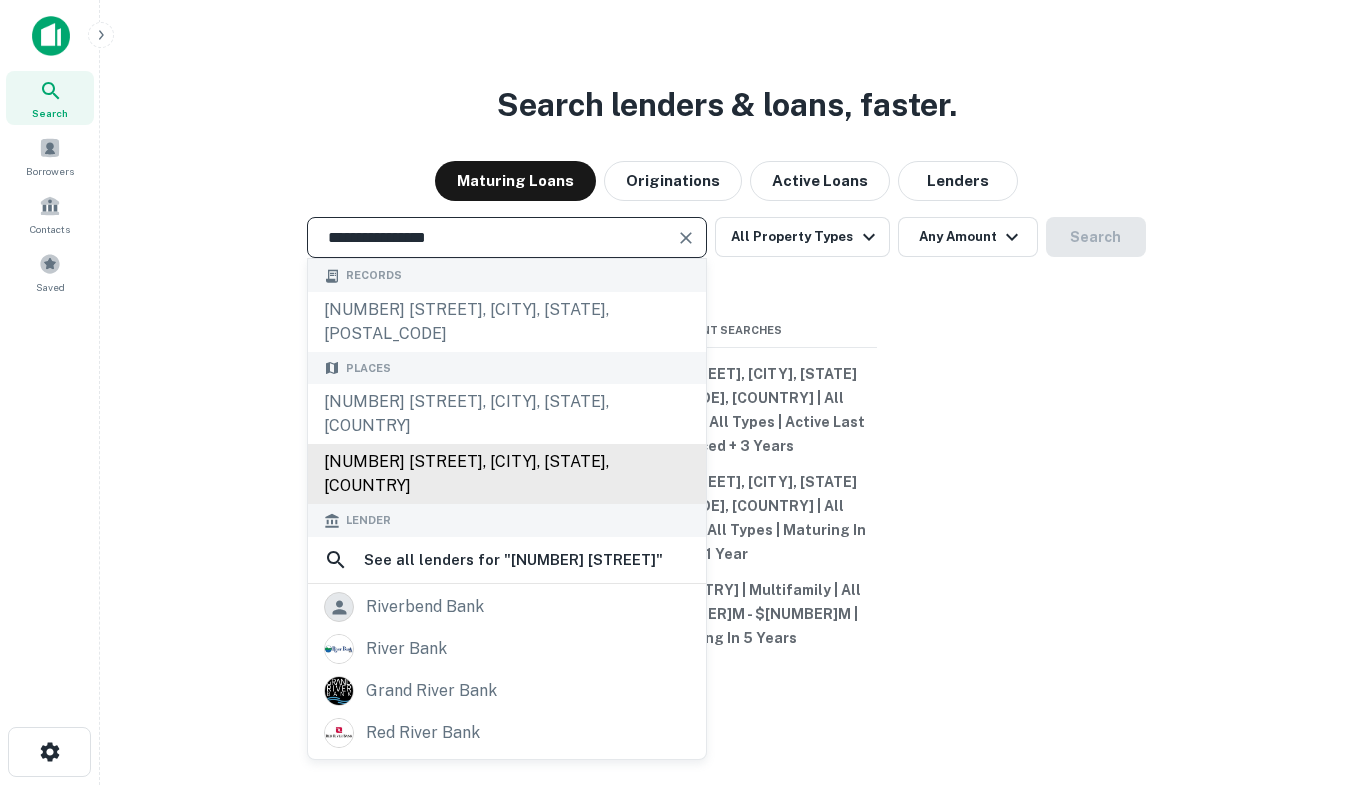 click on "[NUMBER] [STREET], [CITY], [STATE], [COUNTRY]" at bounding box center (507, 474) 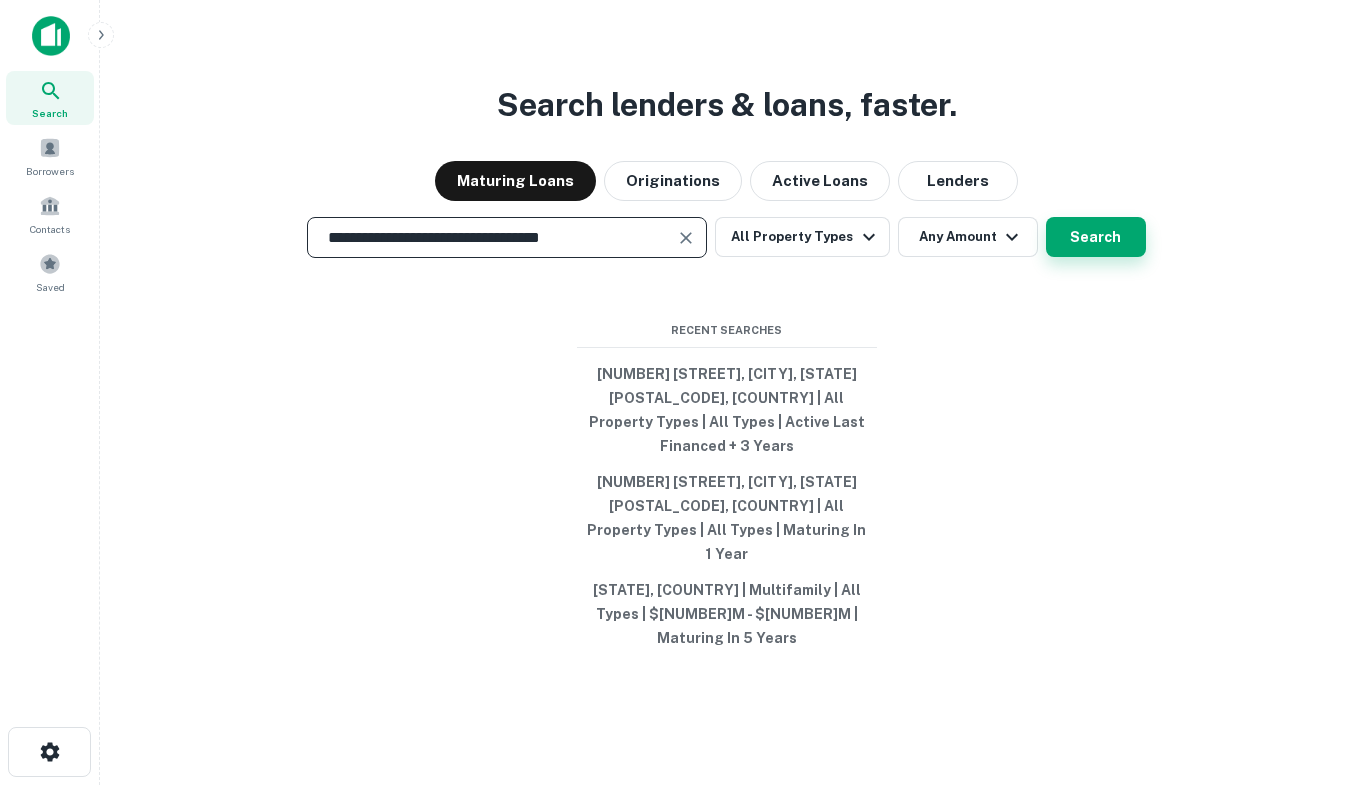 type on "**********" 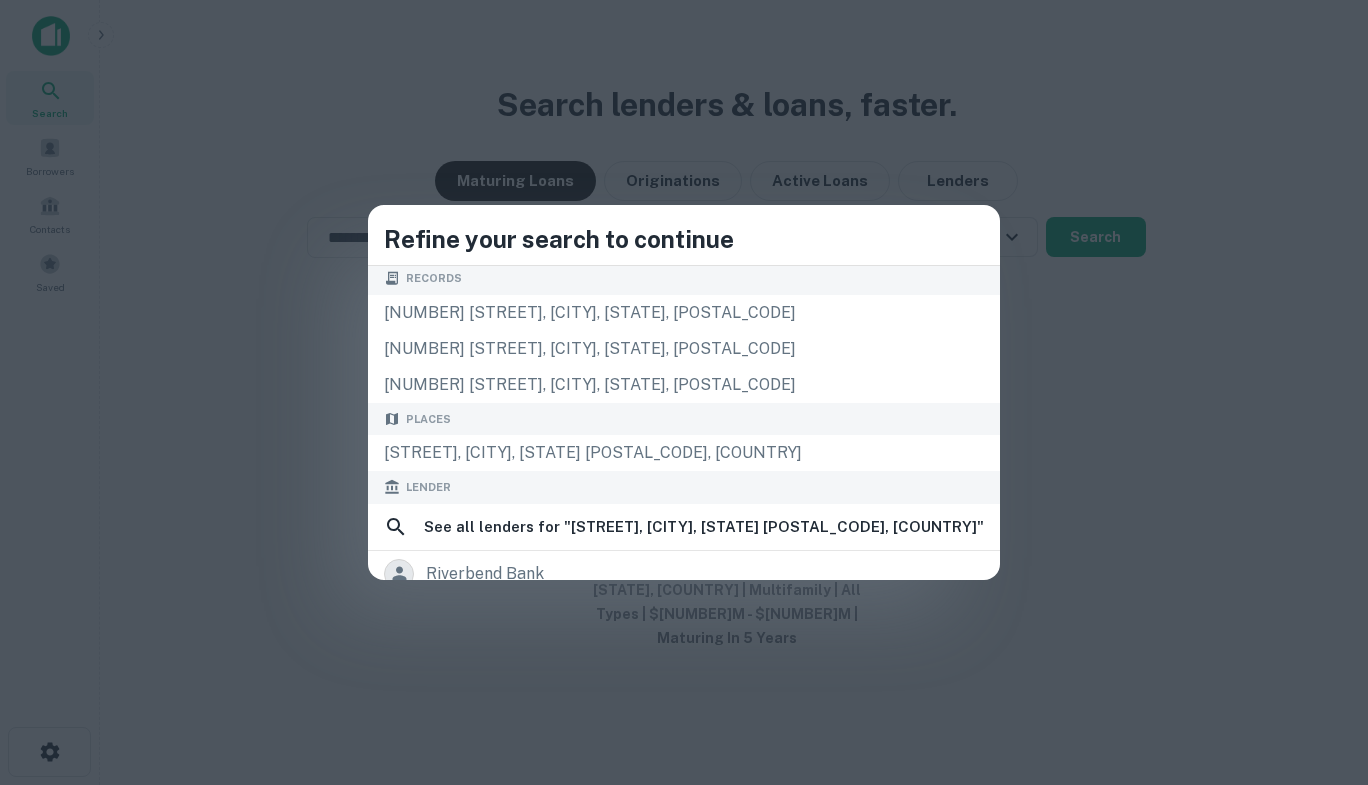 scroll, scrollTop: 0, scrollLeft: 0, axis: both 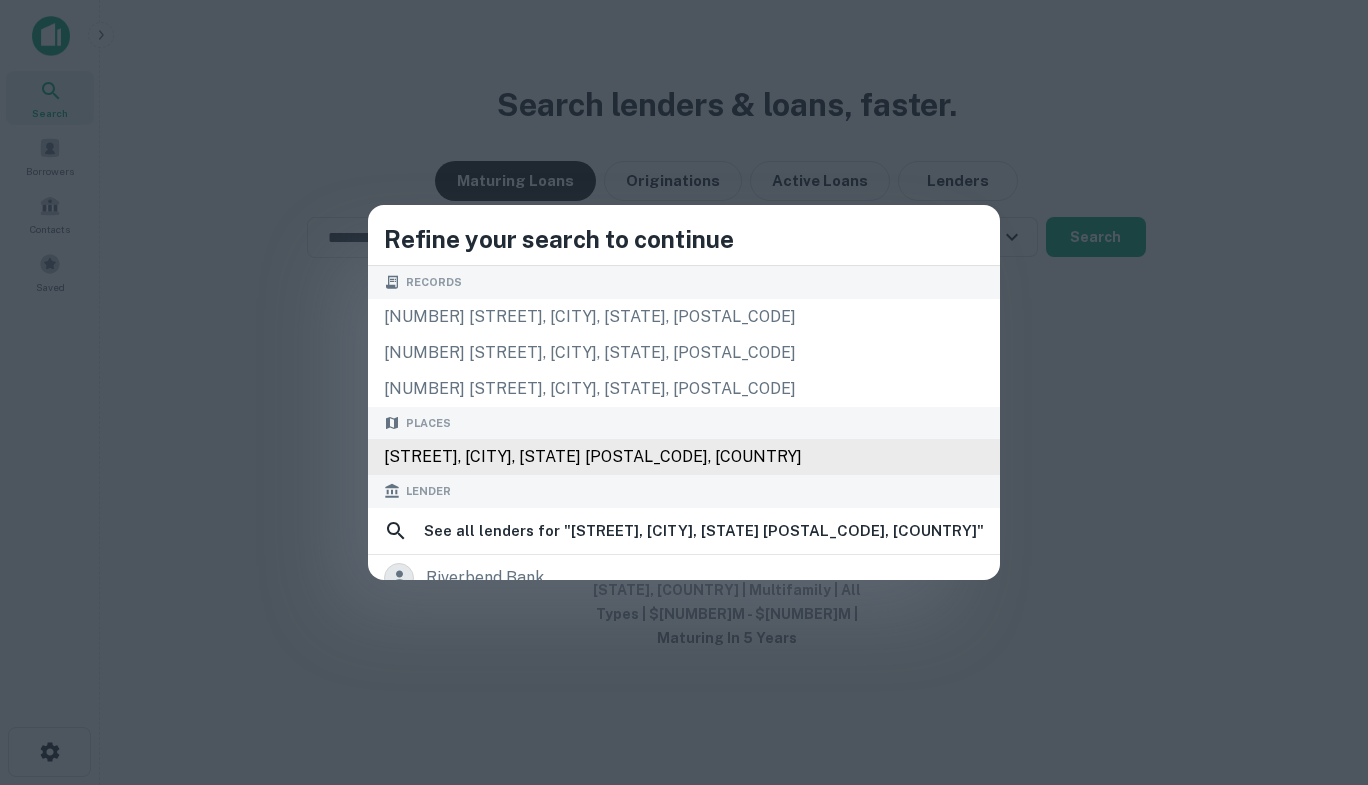 click on "[STREET], [CITY], [STATE] [POSTAL_CODE], [COUNTRY]" at bounding box center [684, 457] 